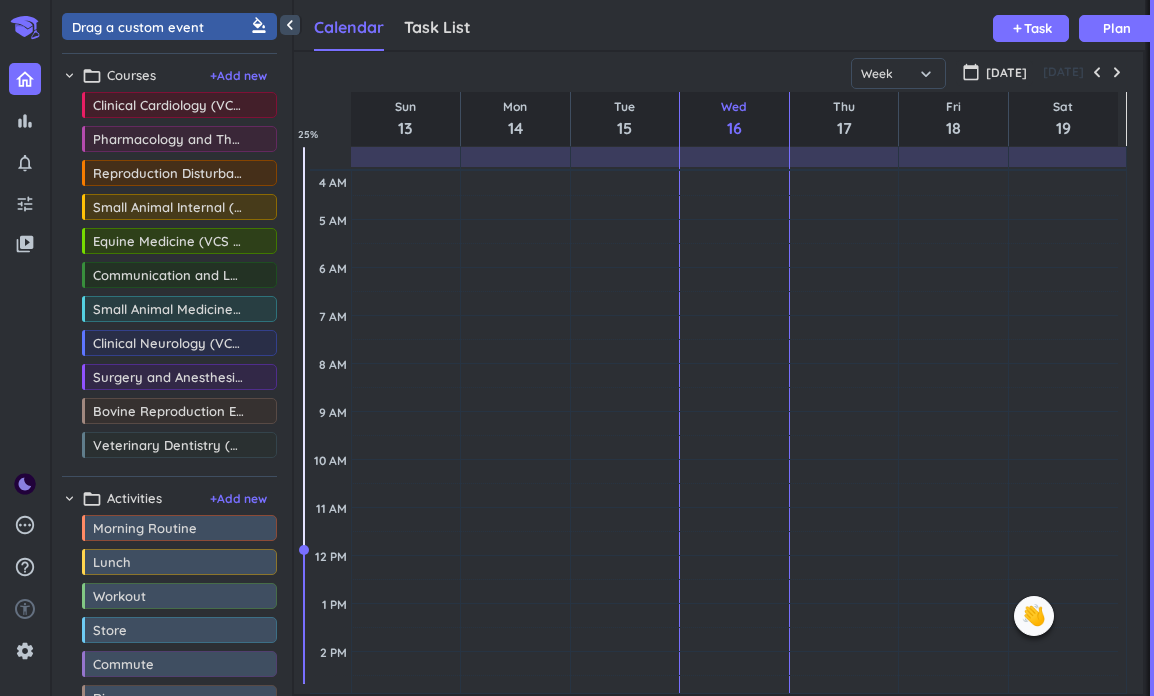 scroll, scrollTop: 0, scrollLeft: 0, axis: both 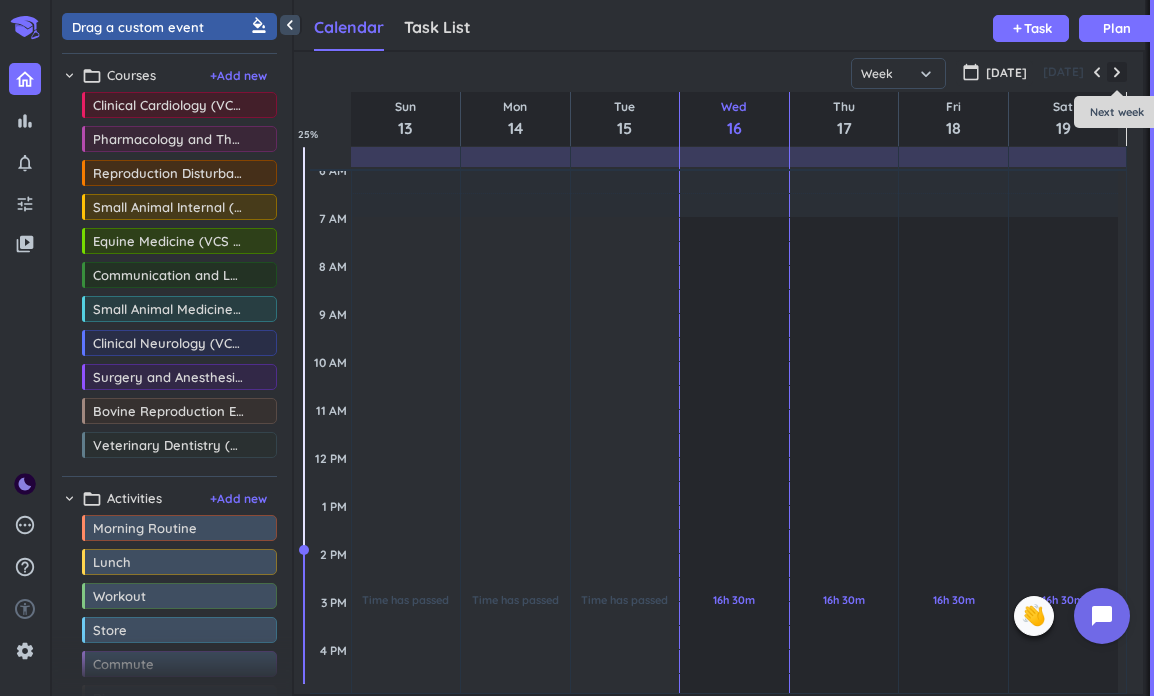 click at bounding box center [1117, 72] 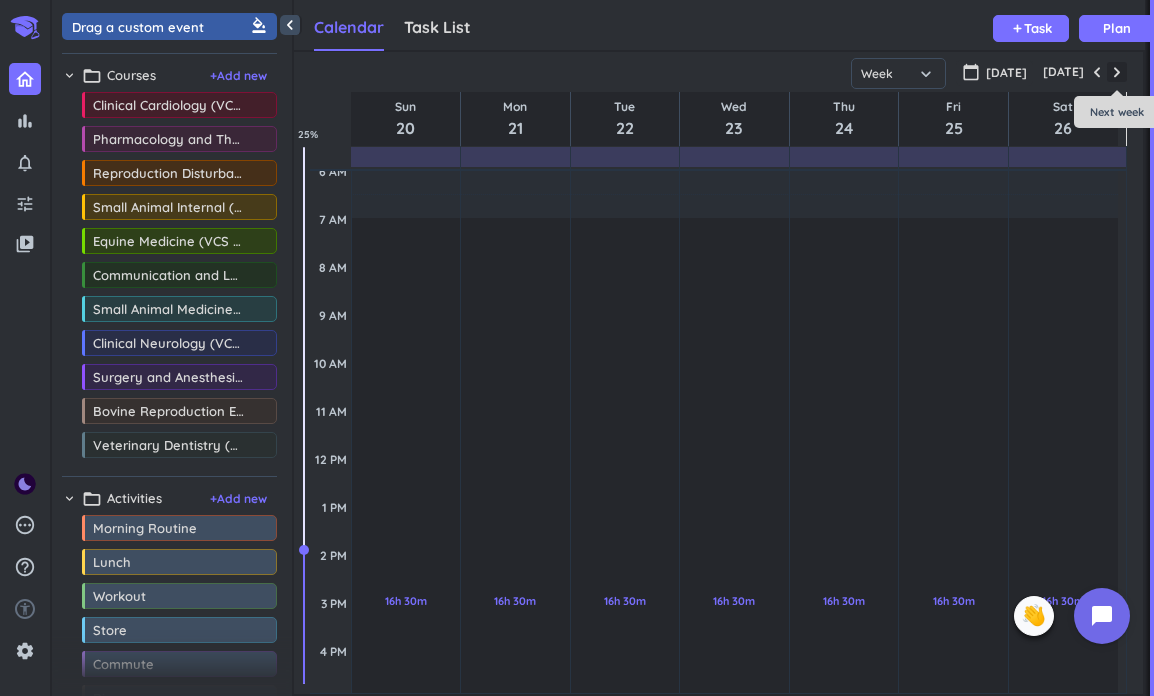 click at bounding box center [1117, 72] 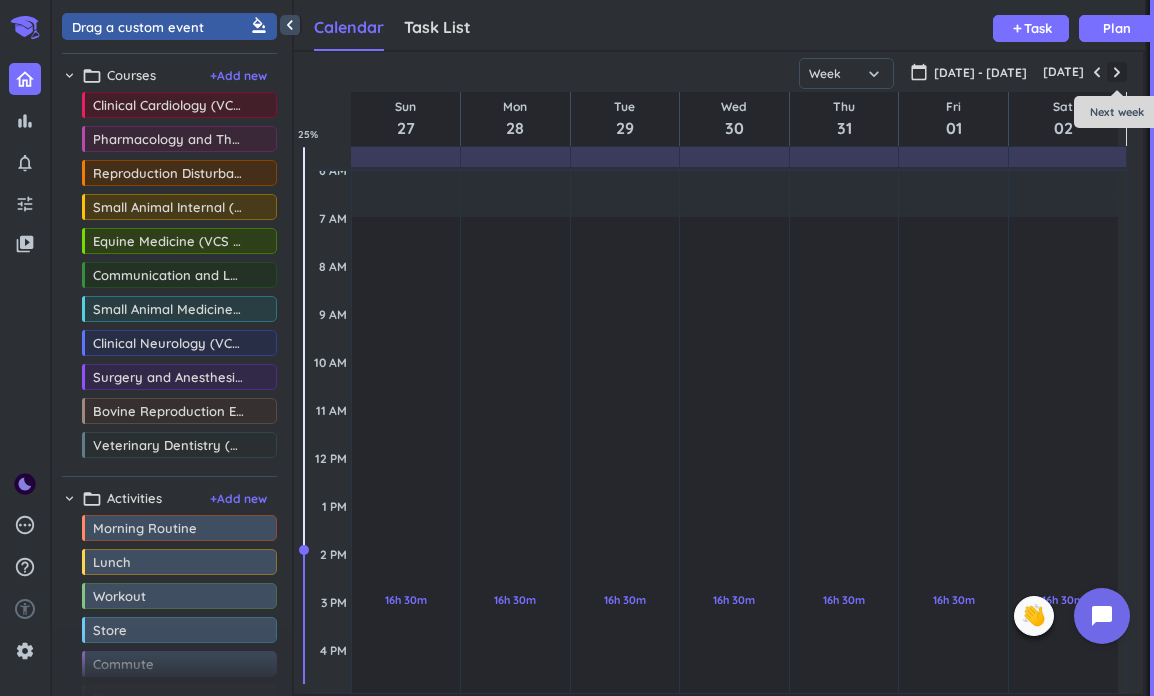 click at bounding box center (1117, 72) 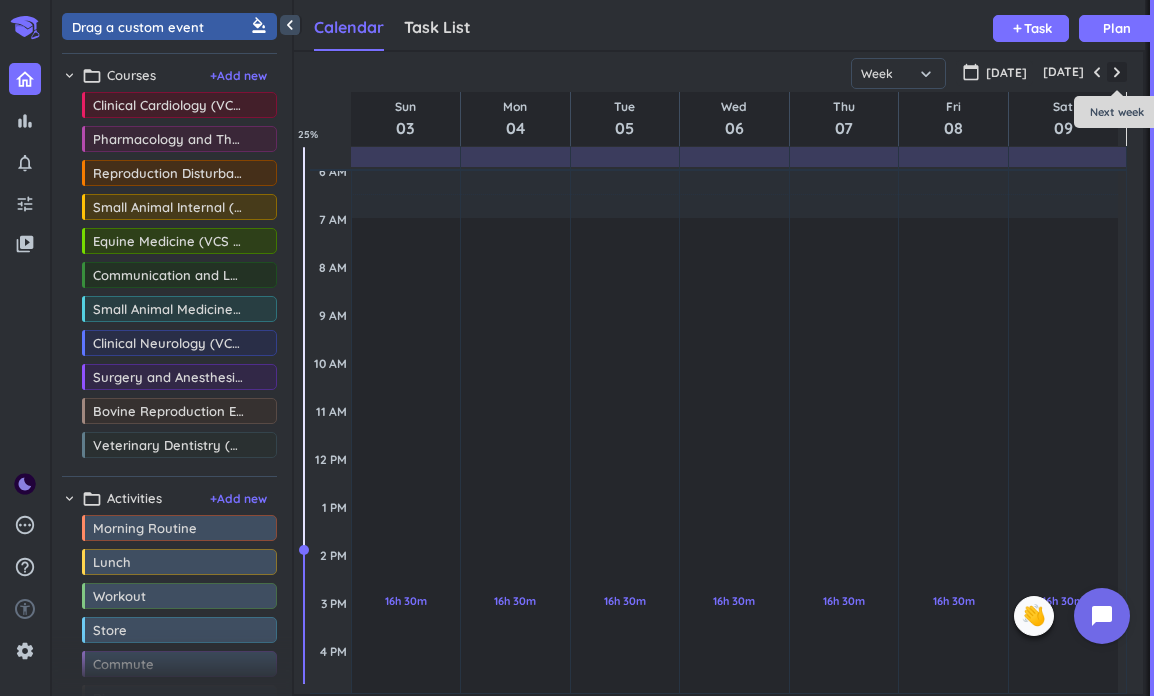 click at bounding box center (1117, 72) 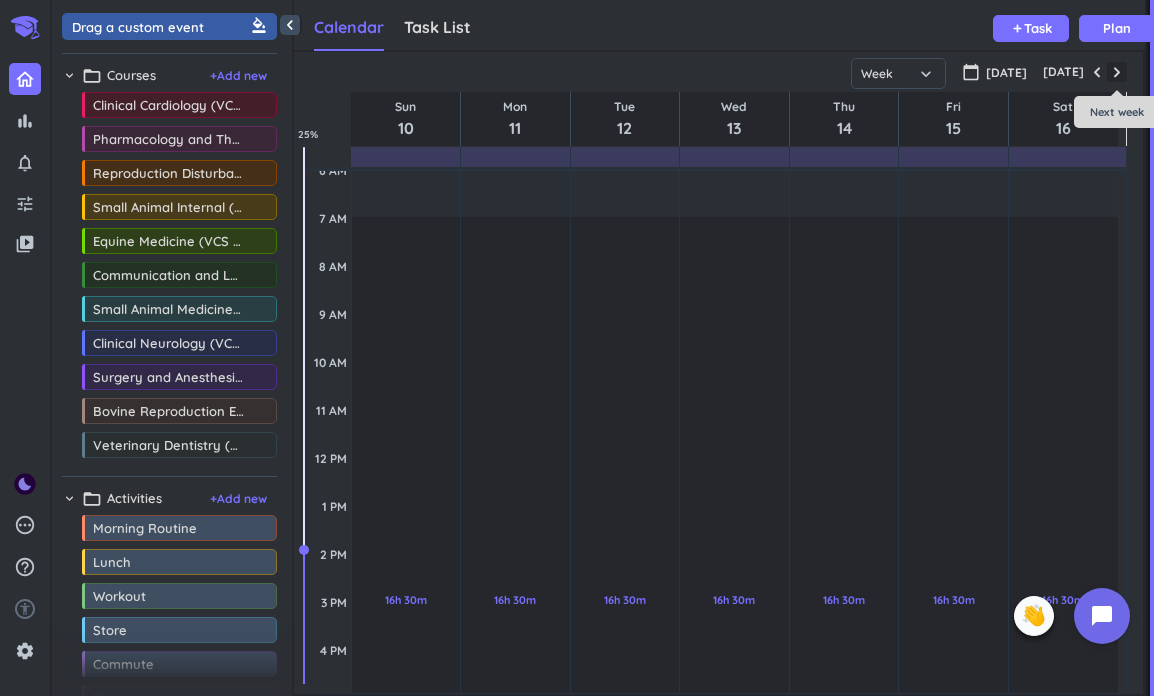 click at bounding box center [1117, 72] 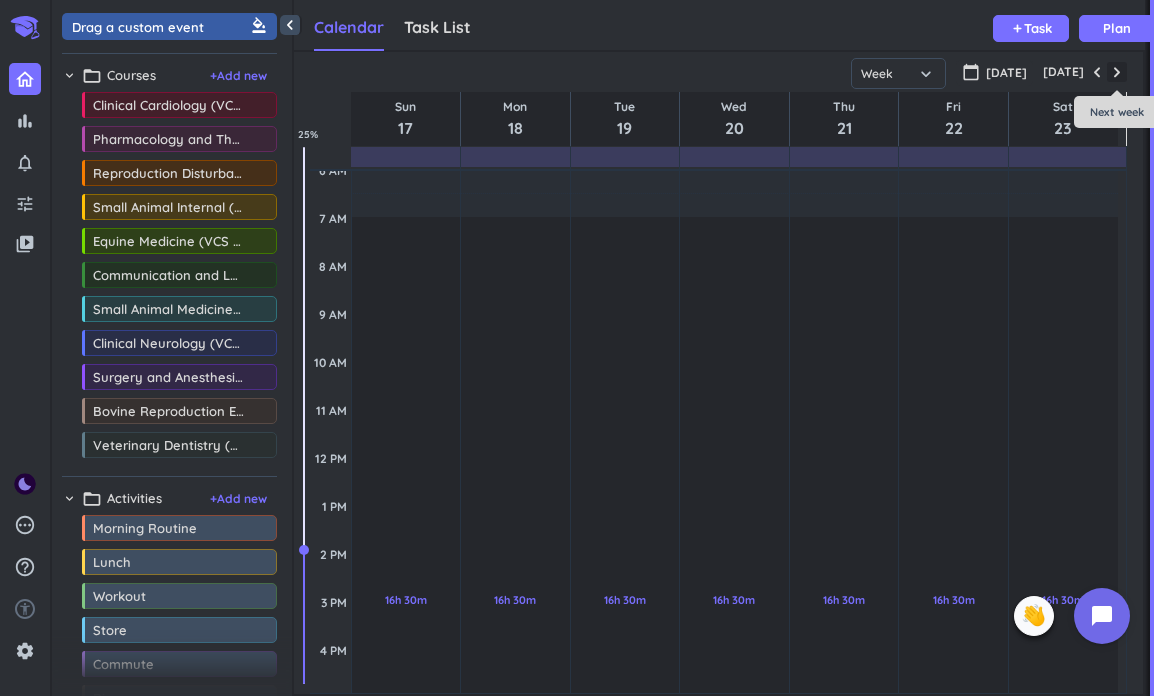 scroll, scrollTop: 97, scrollLeft: 0, axis: vertical 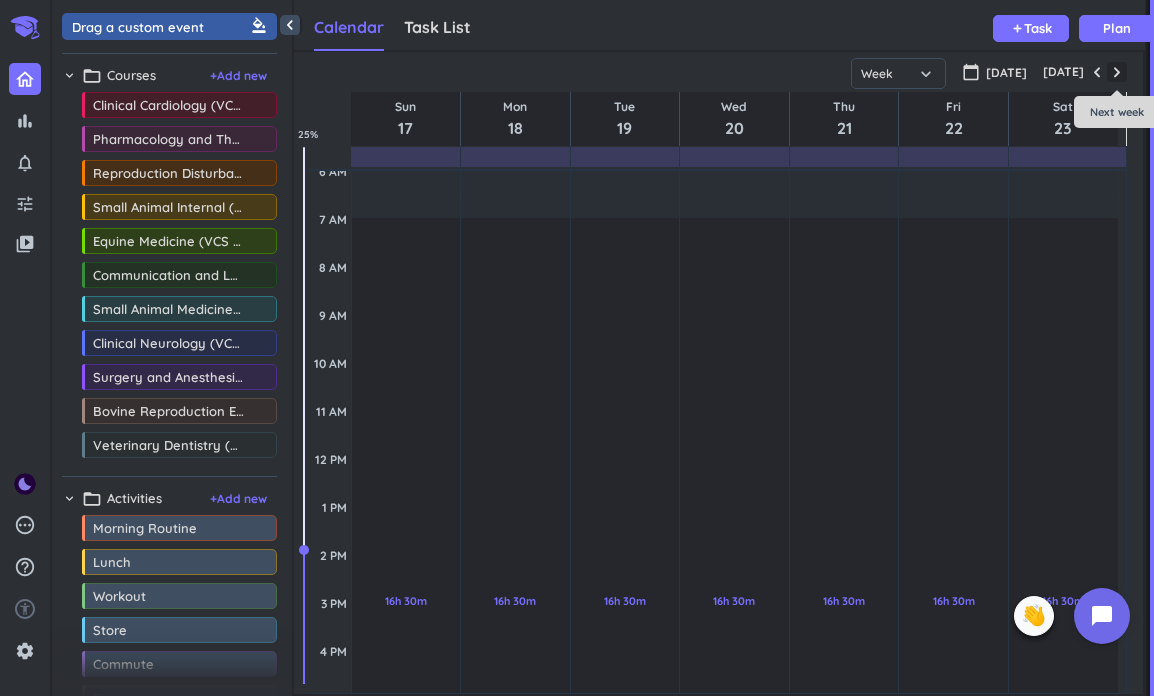 click at bounding box center (1117, 72) 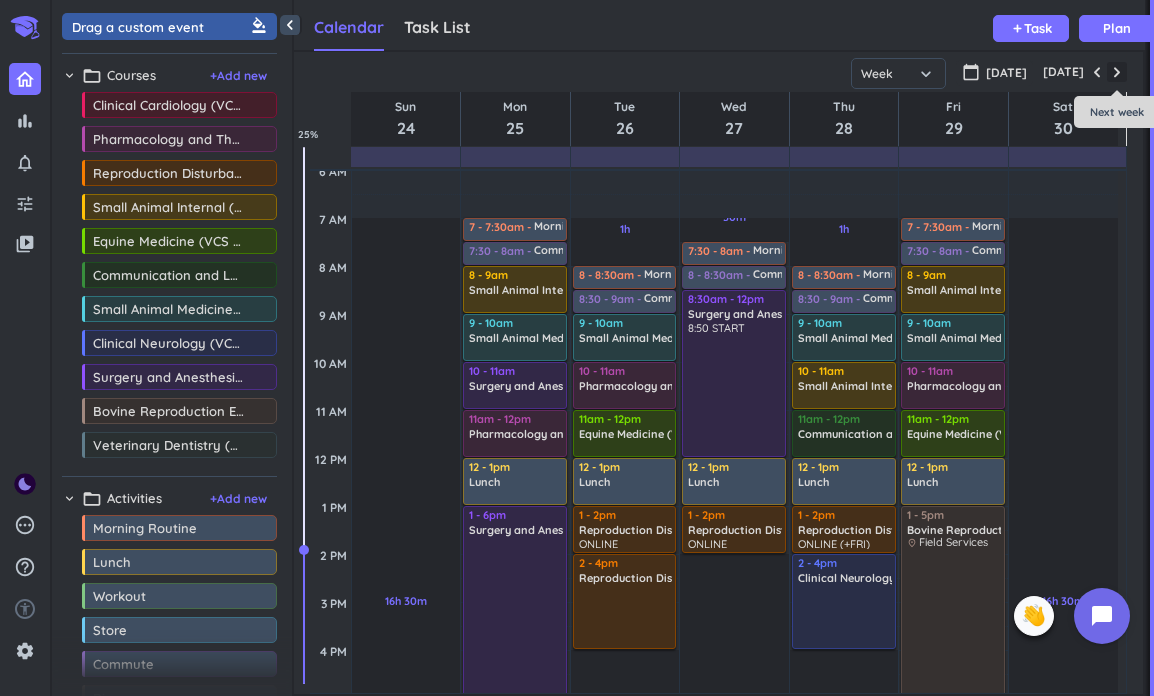 scroll, scrollTop: 98, scrollLeft: 0, axis: vertical 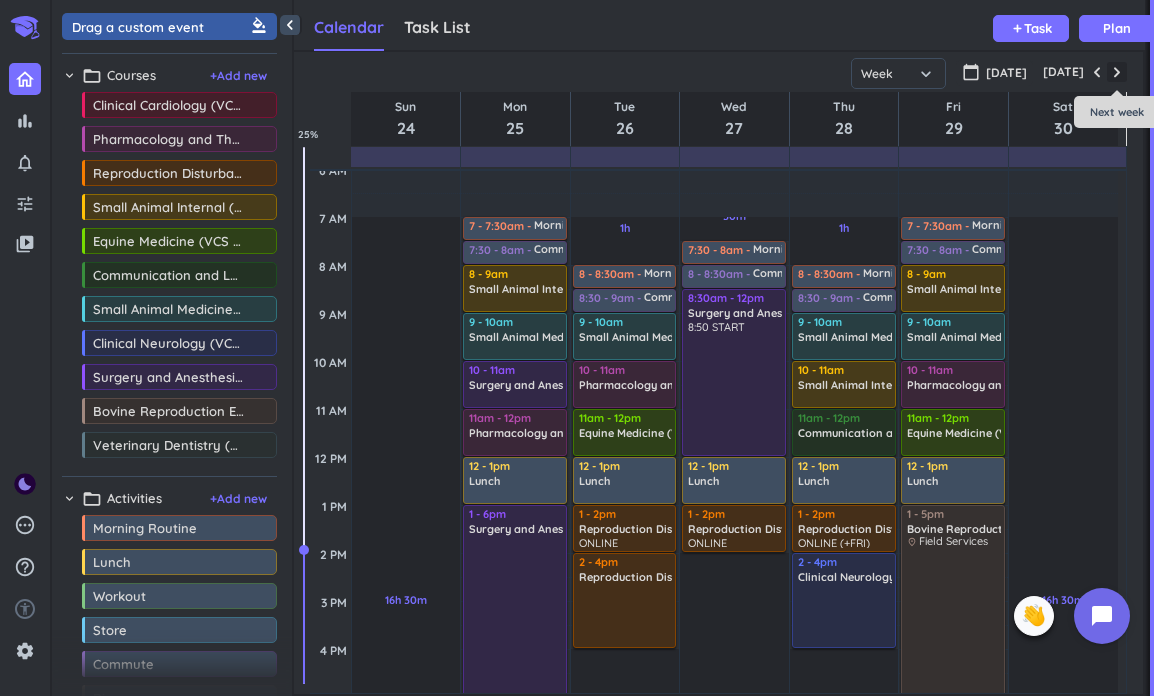 click at bounding box center (1117, 72) 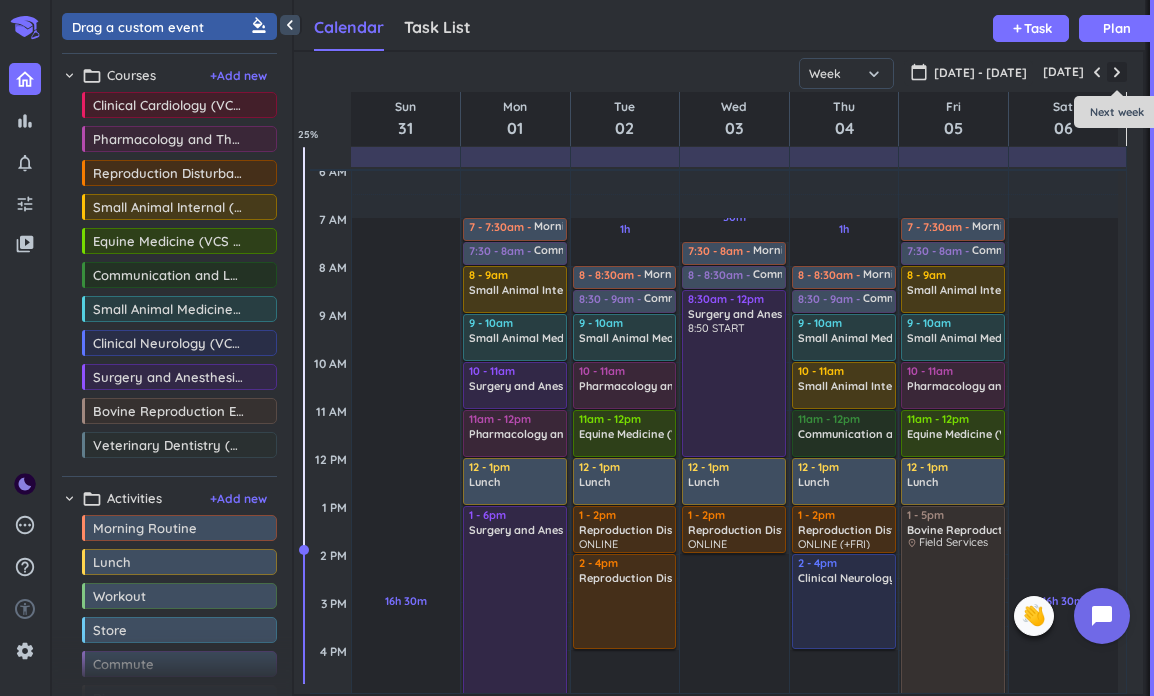 click at bounding box center [1117, 72] 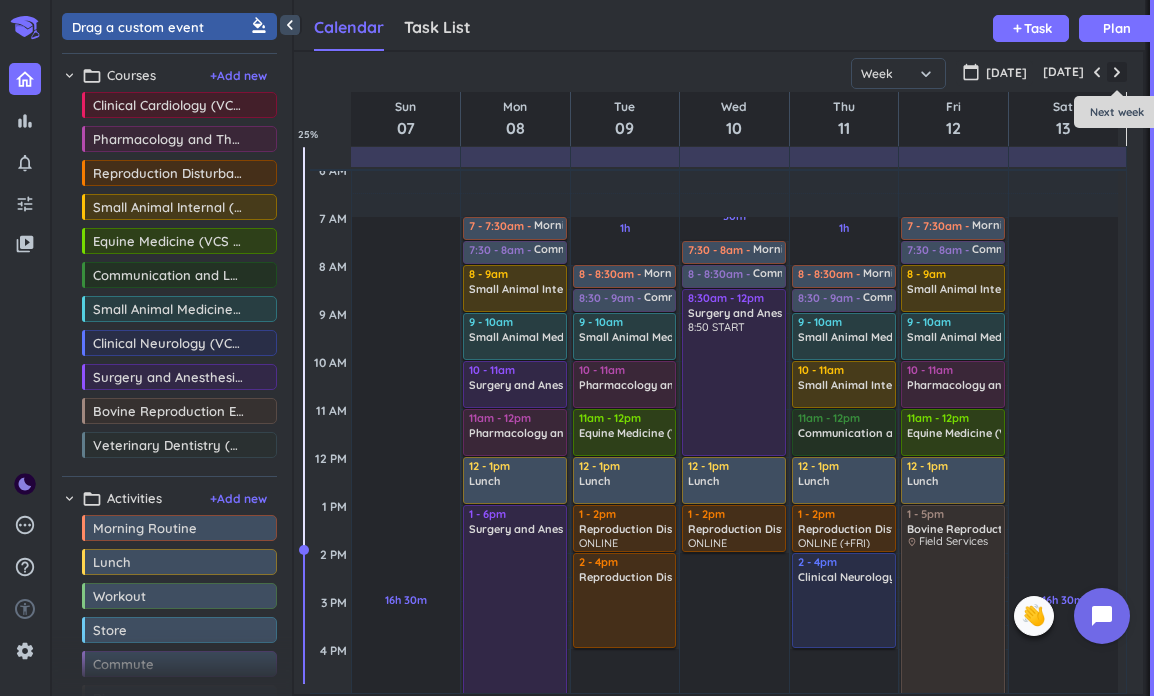 click at bounding box center [1117, 72] 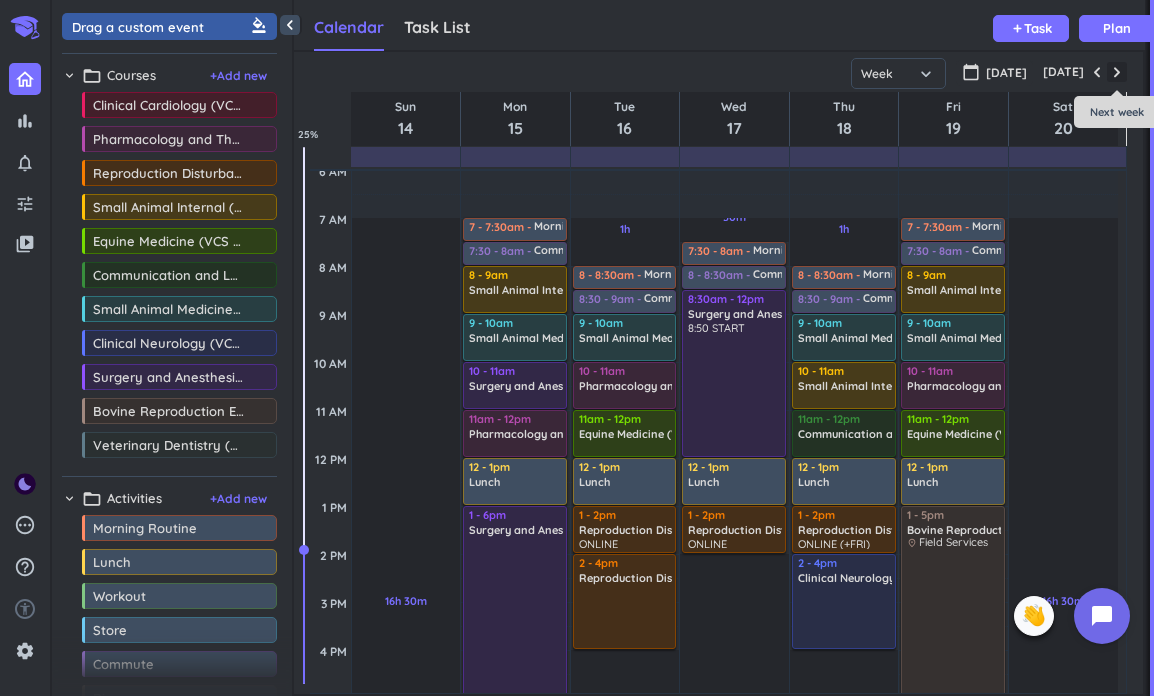 click at bounding box center [1117, 72] 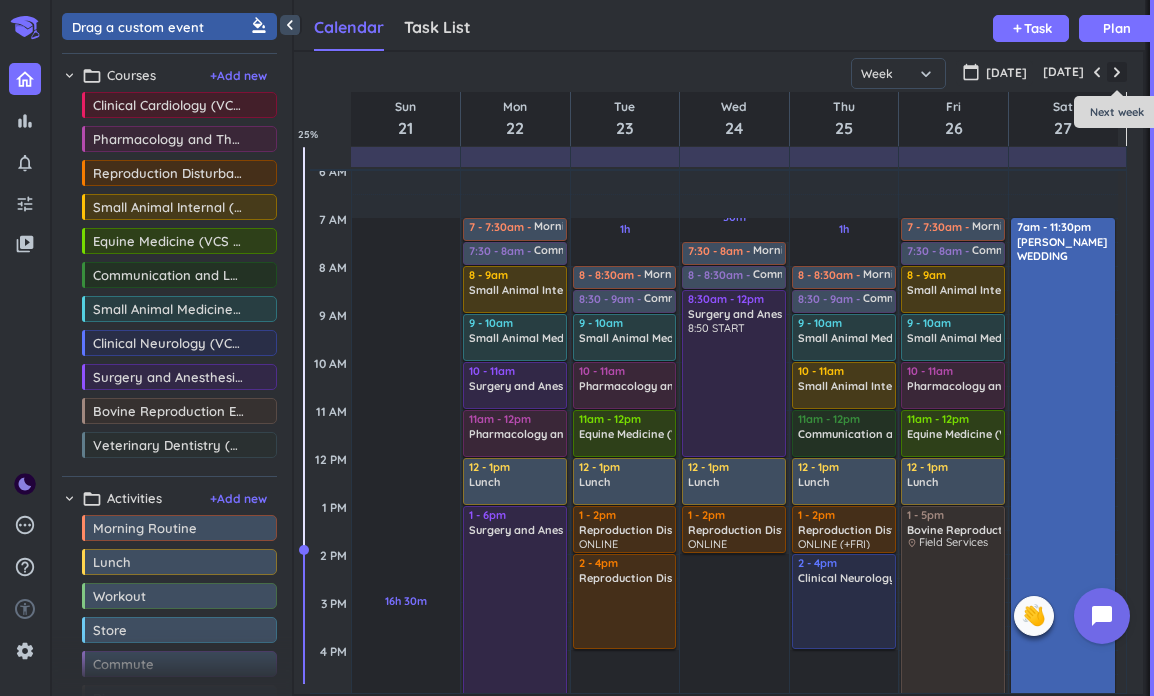 scroll, scrollTop: 98, scrollLeft: 0, axis: vertical 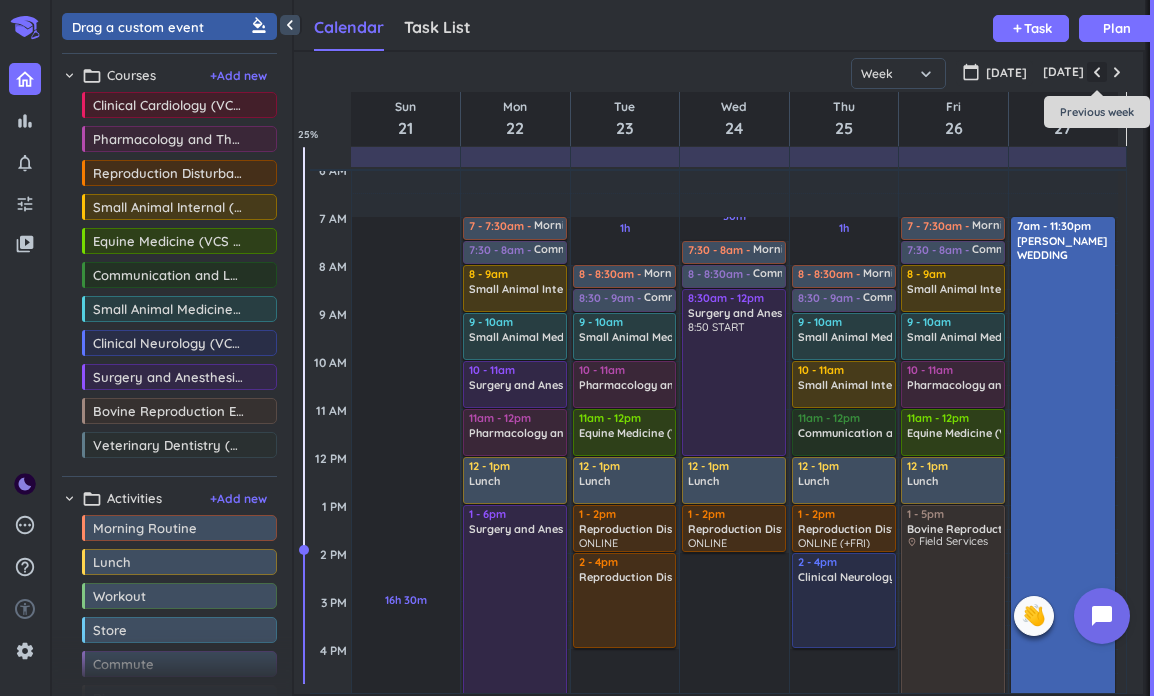 click at bounding box center (1097, 72) 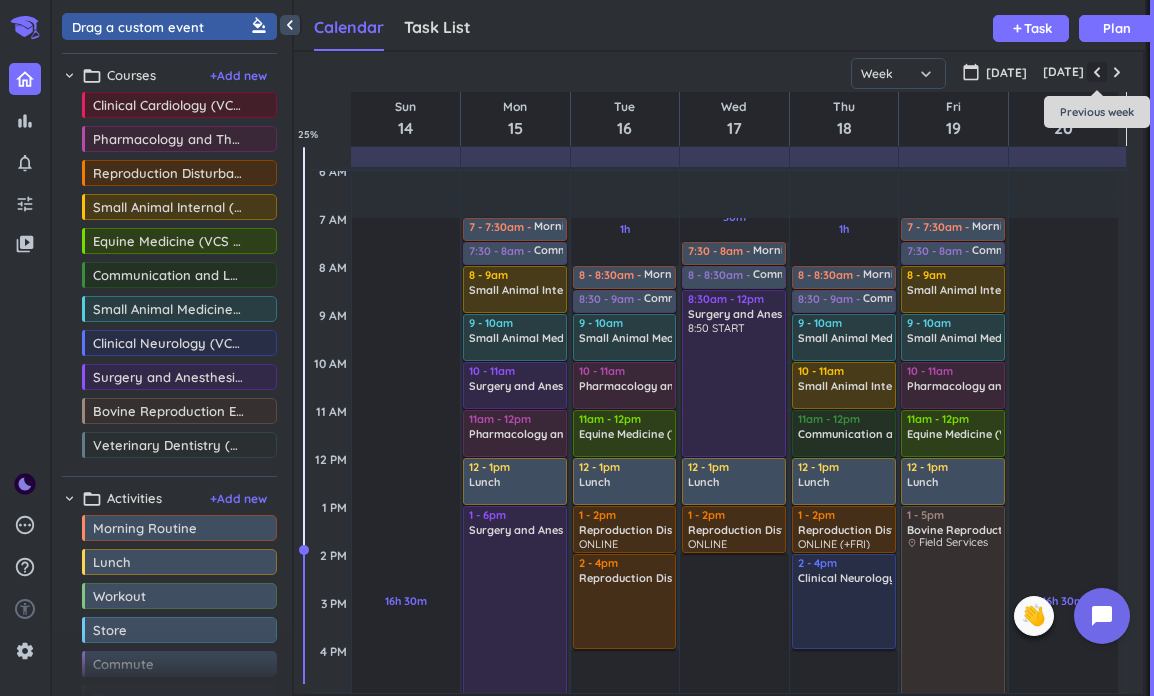 click at bounding box center (1097, 72) 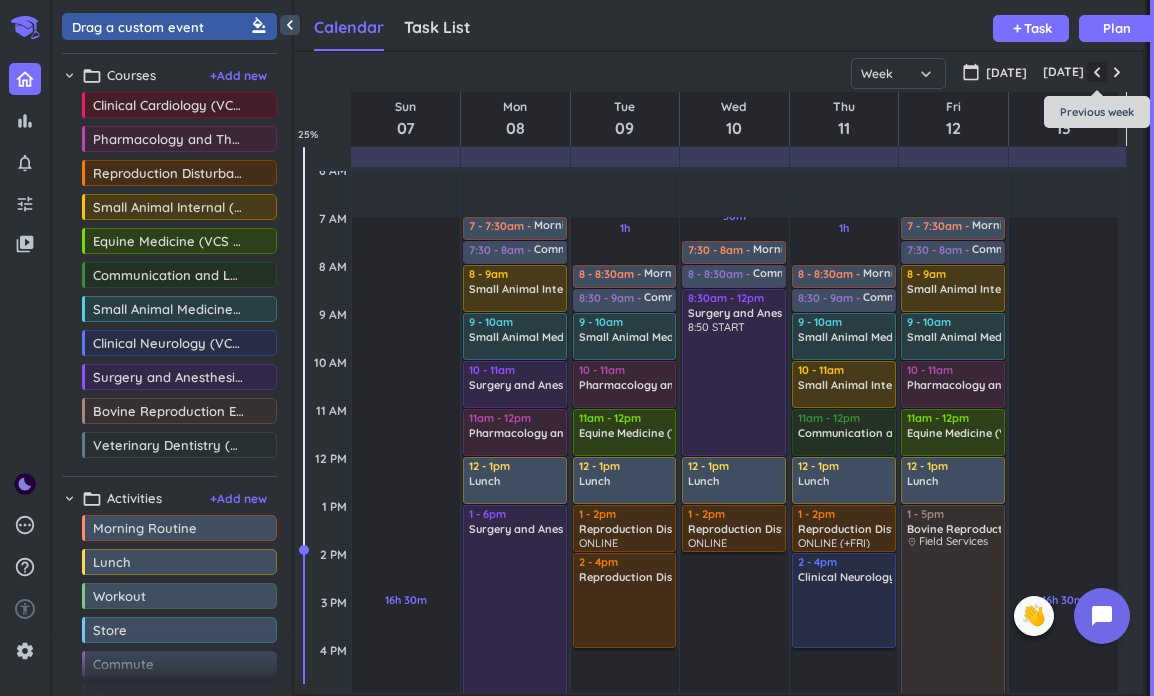 click at bounding box center (1097, 72) 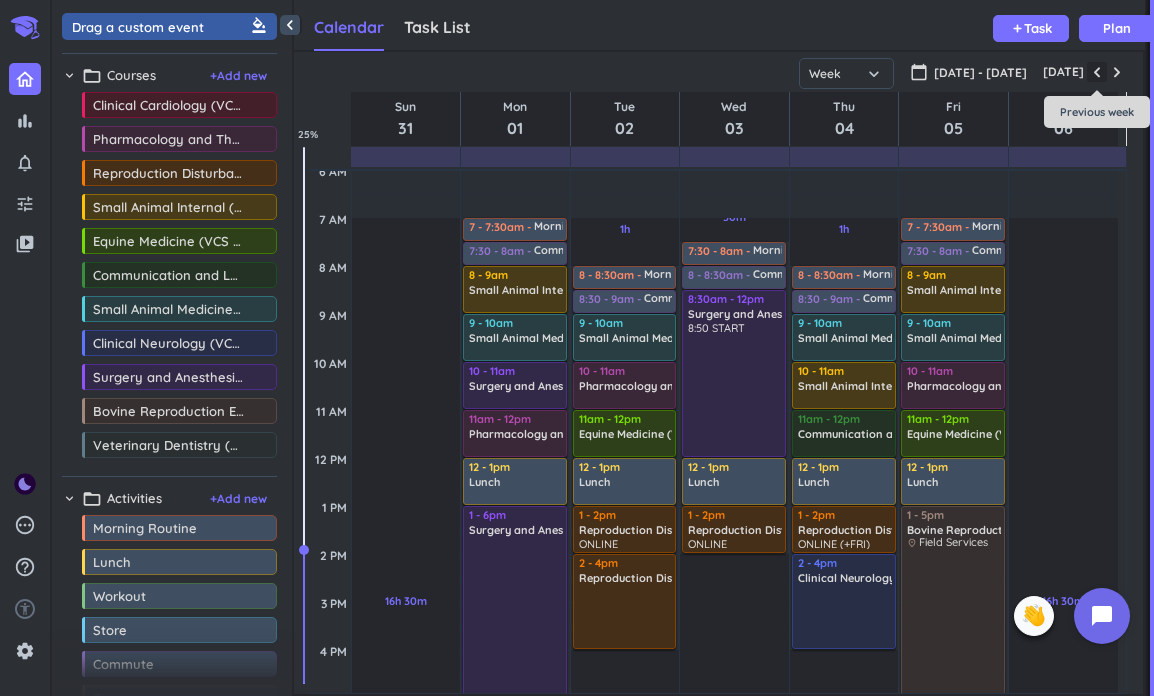 click at bounding box center (1097, 72) 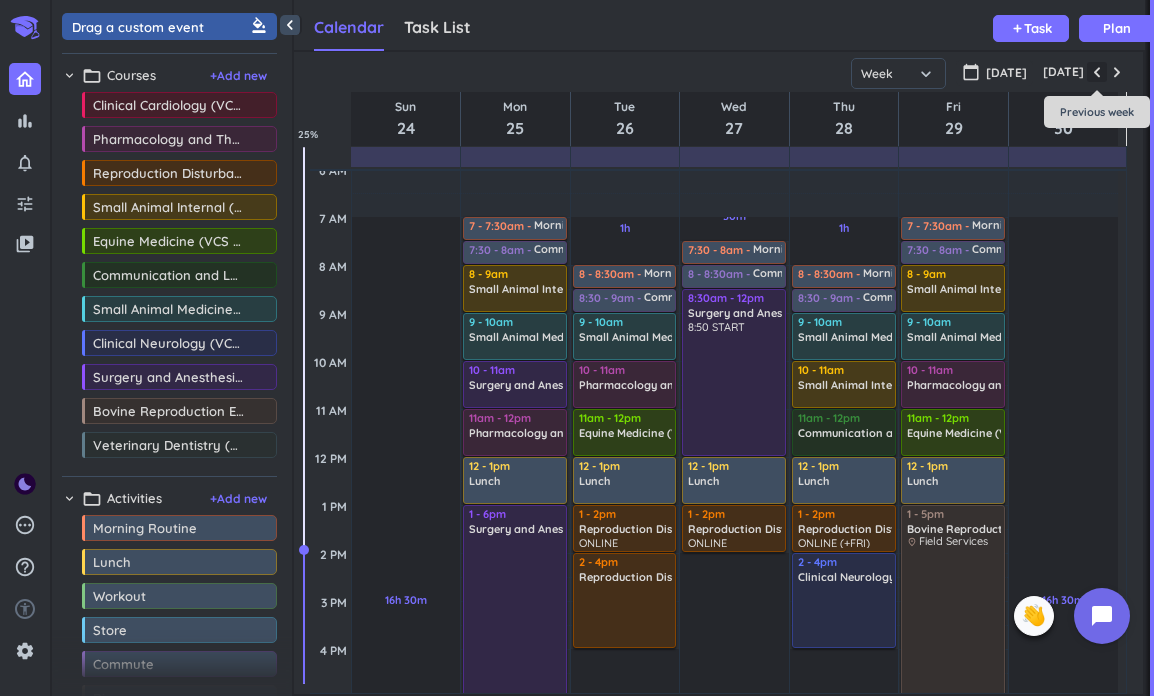 click at bounding box center (1097, 72) 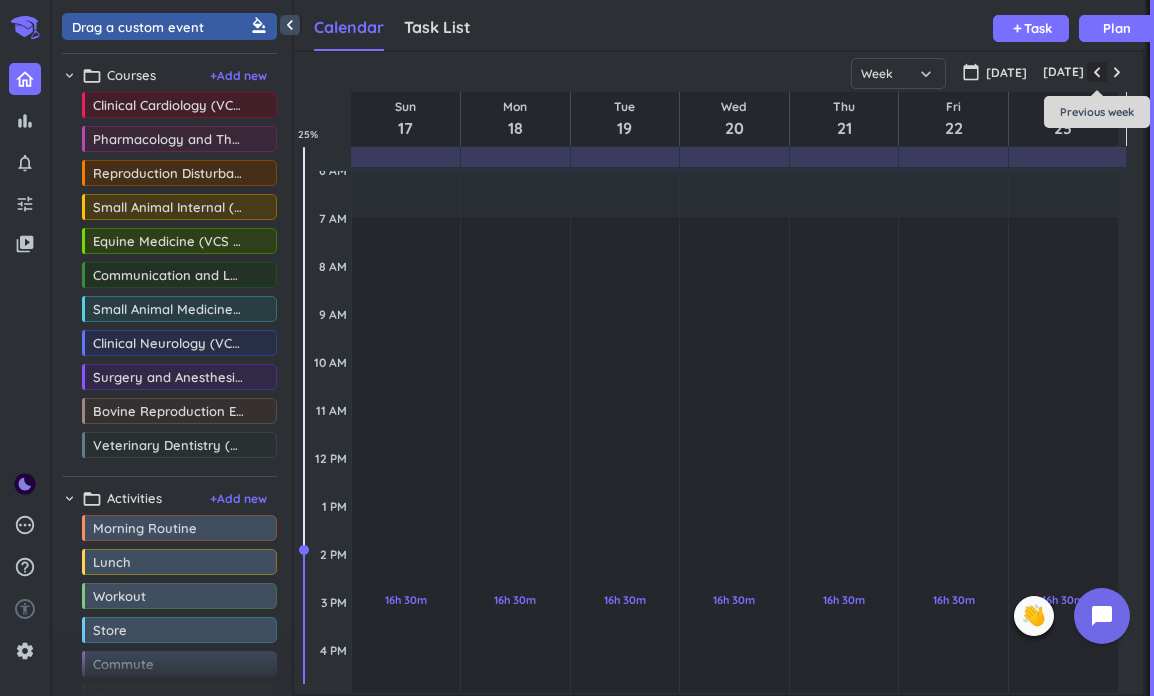 scroll, scrollTop: 97, scrollLeft: 0, axis: vertical 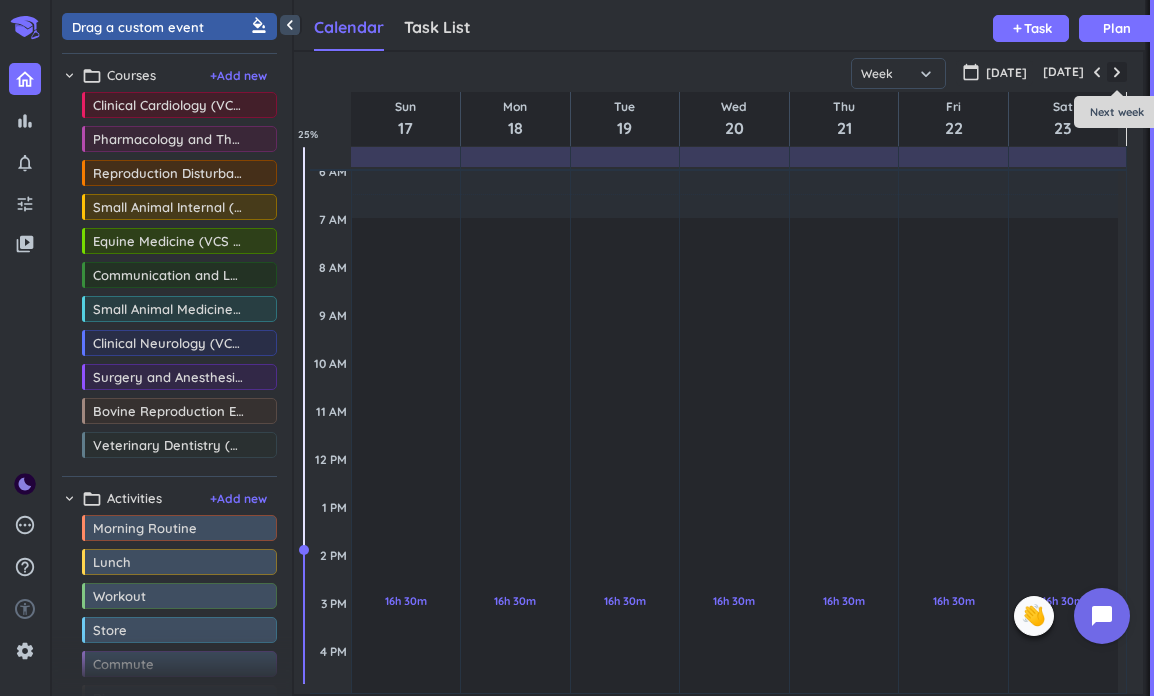 click at bounding box center (1117, 72) 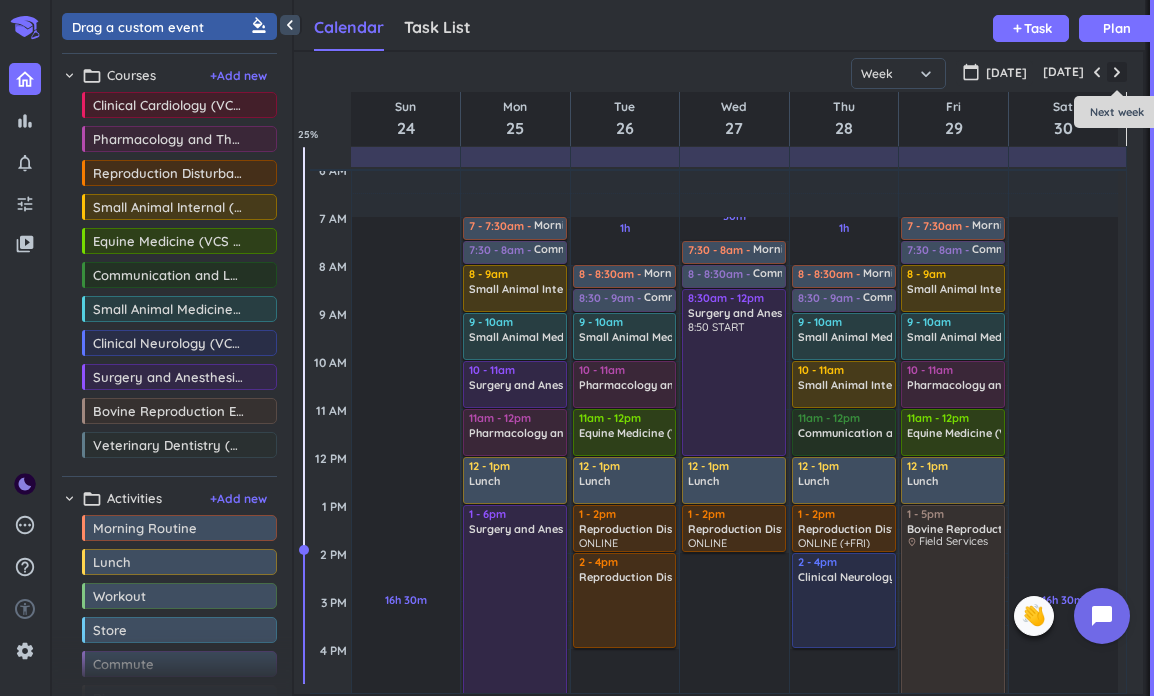click at bounding box center (1117, 72) 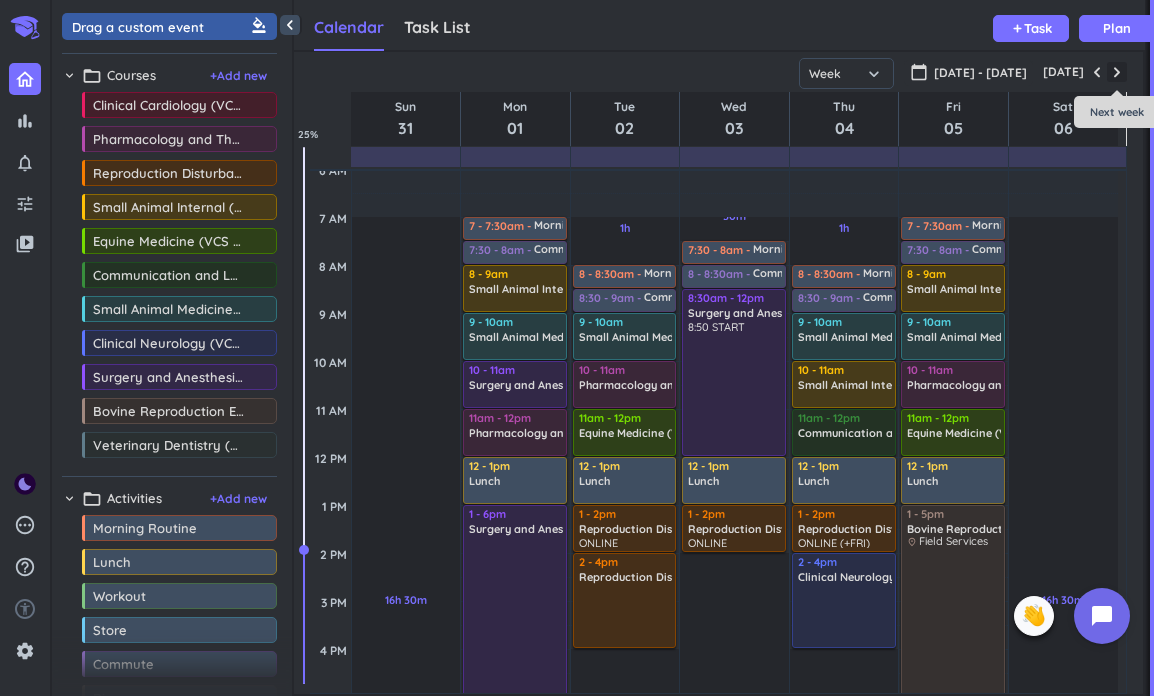 scroll, scrollTop: 97, scrollLeft: 0, axis: vertical 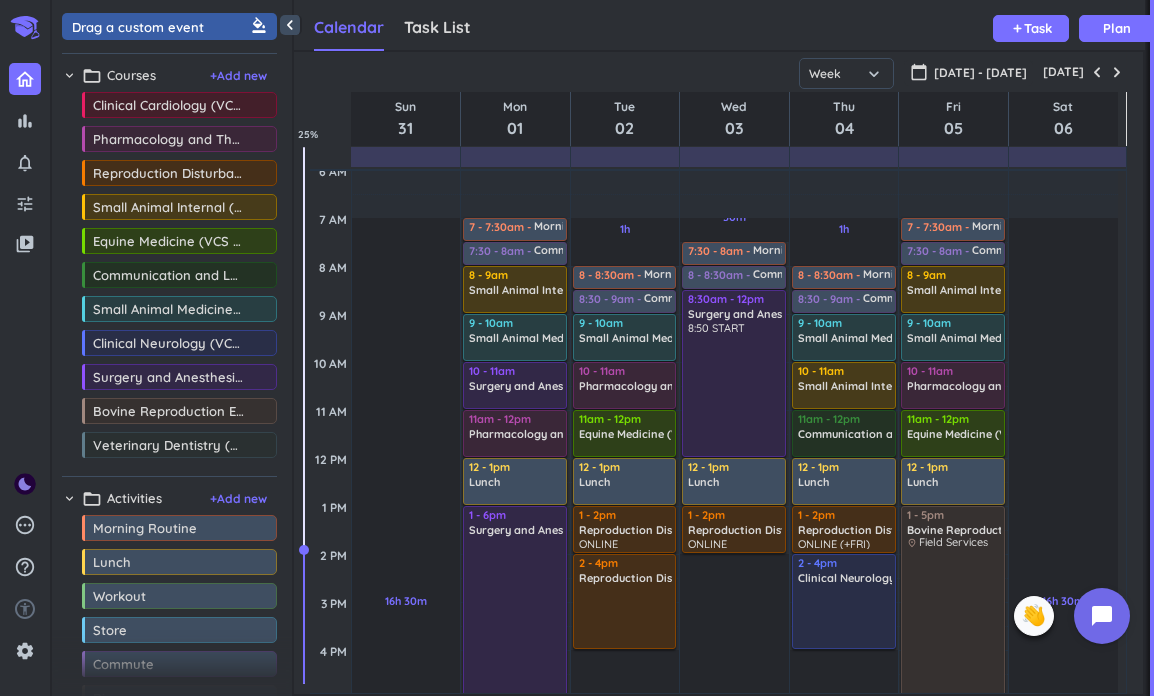 click at bounding box center (1147, 348) 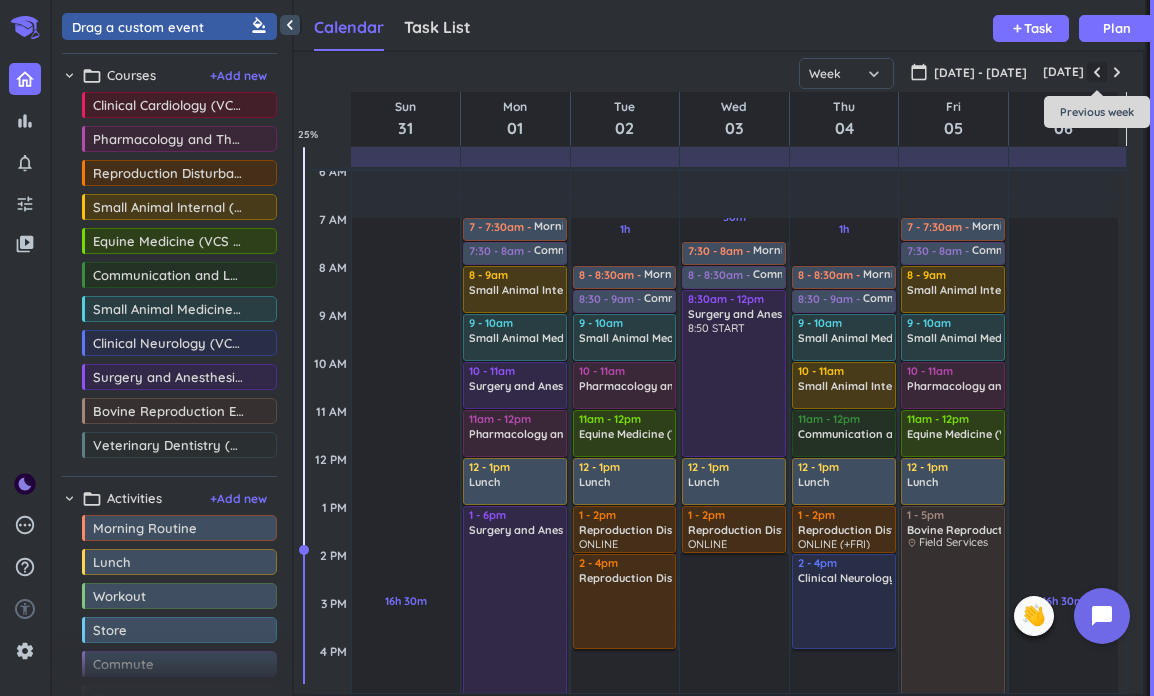 click at bounding box center (1097, 72) 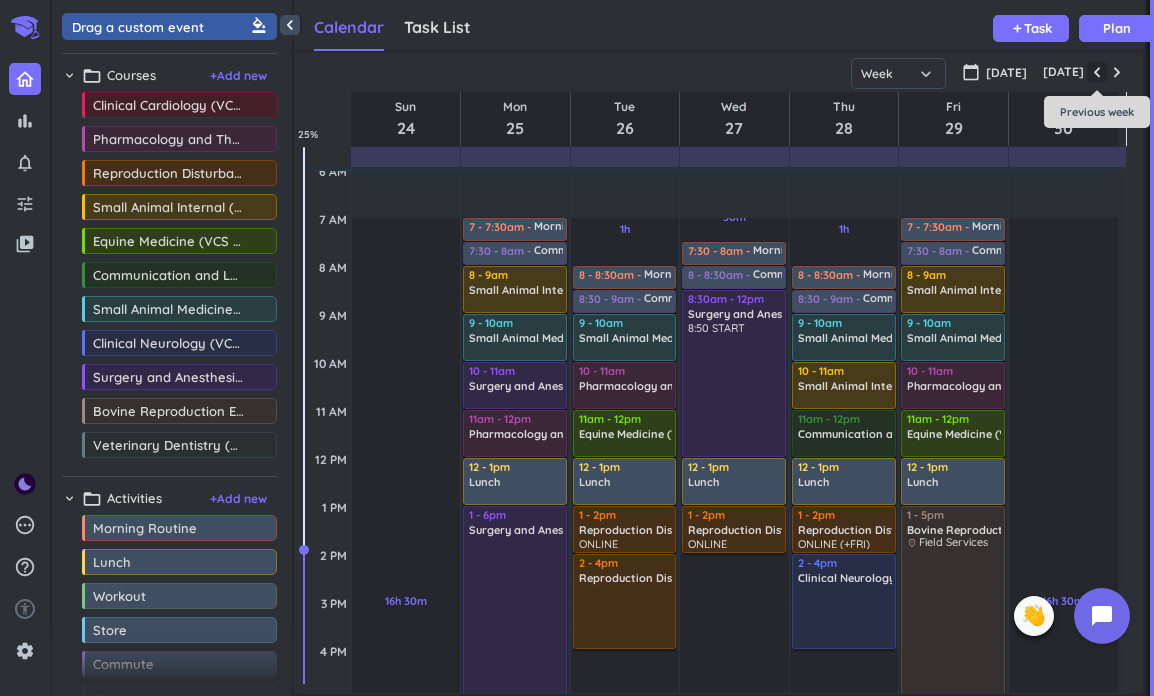 scroll, scrollTop: 98, scrollLeft: 0, axis: vertical 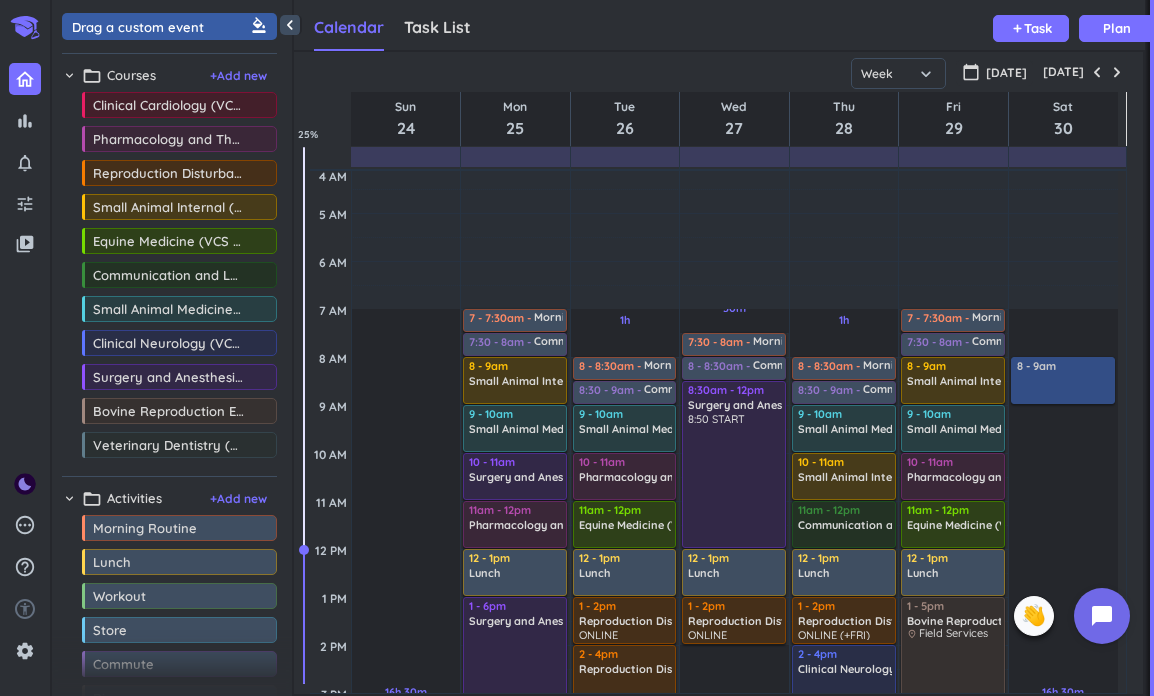 drag, startPoint x: 184, startPoint y: 30, endPoint x: 1058, endPoint y: 360, distance: 934.2248 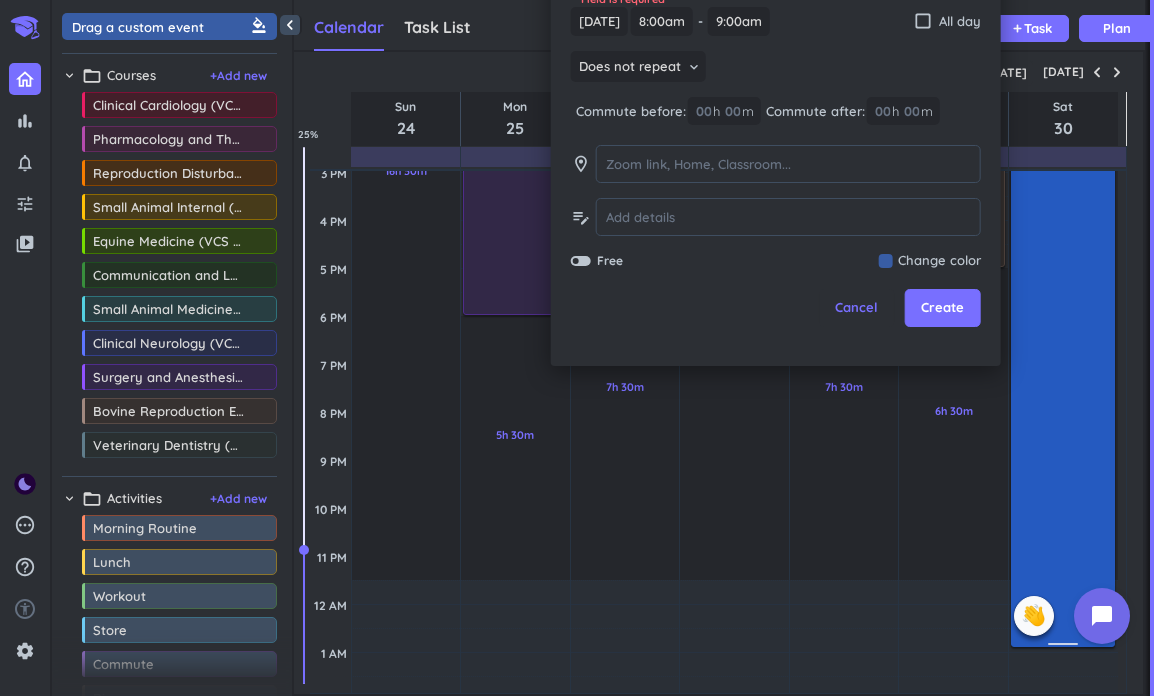 scroll, scrollTop: 545, scrollLeft: 0, axis: vertical 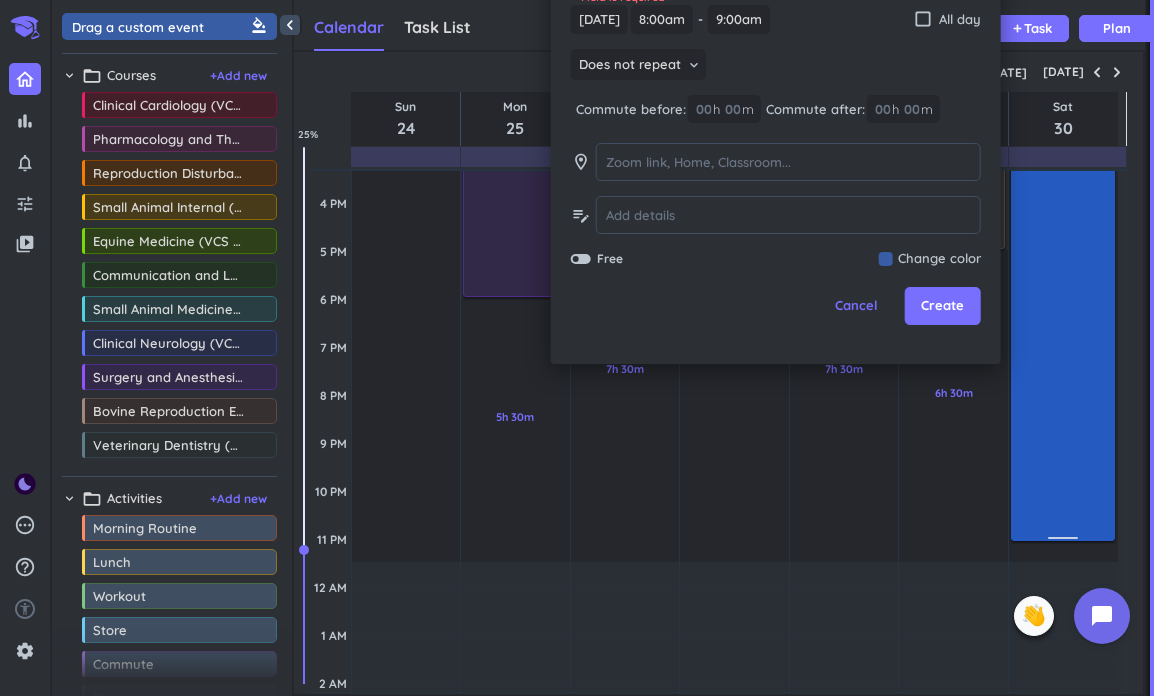 drag, startPoint x: 1066, startPoint y: 402, endPoint x: 1050, endPoint y: 540, distance: 138.92444 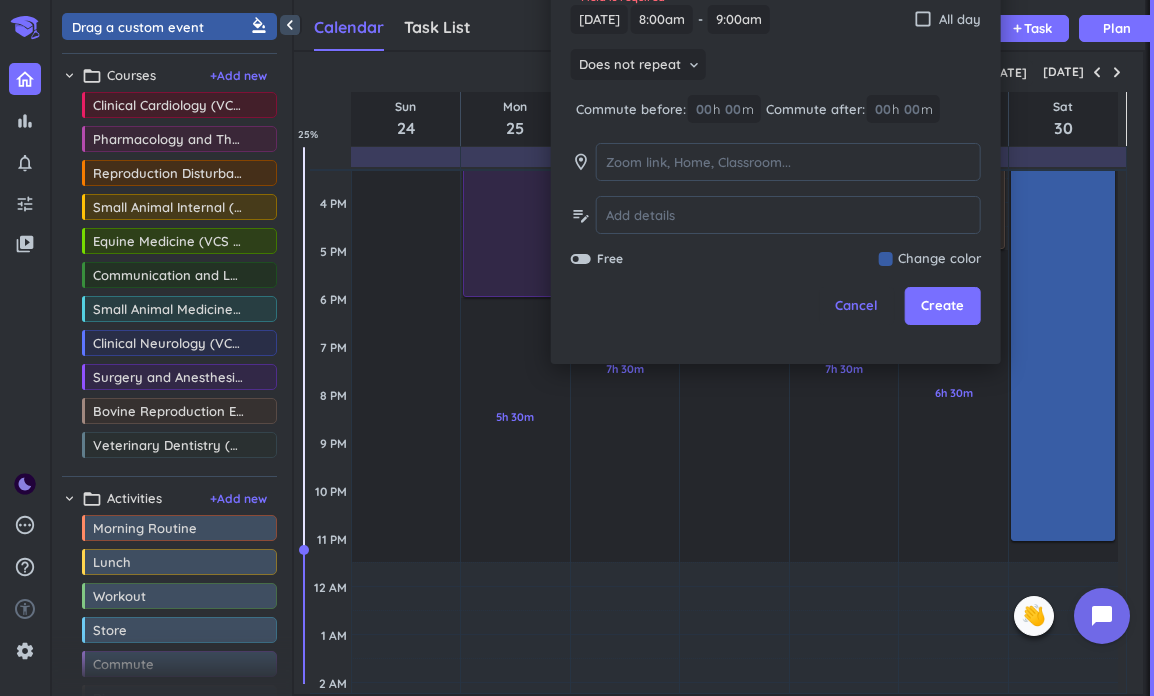 click on "16h 30m Past due Plan Adjust Awake Time Adjust Awake Time 8 - 9am delete_outline 8am - 11:05pm delete_outline" at bounding box center [1063, 202] 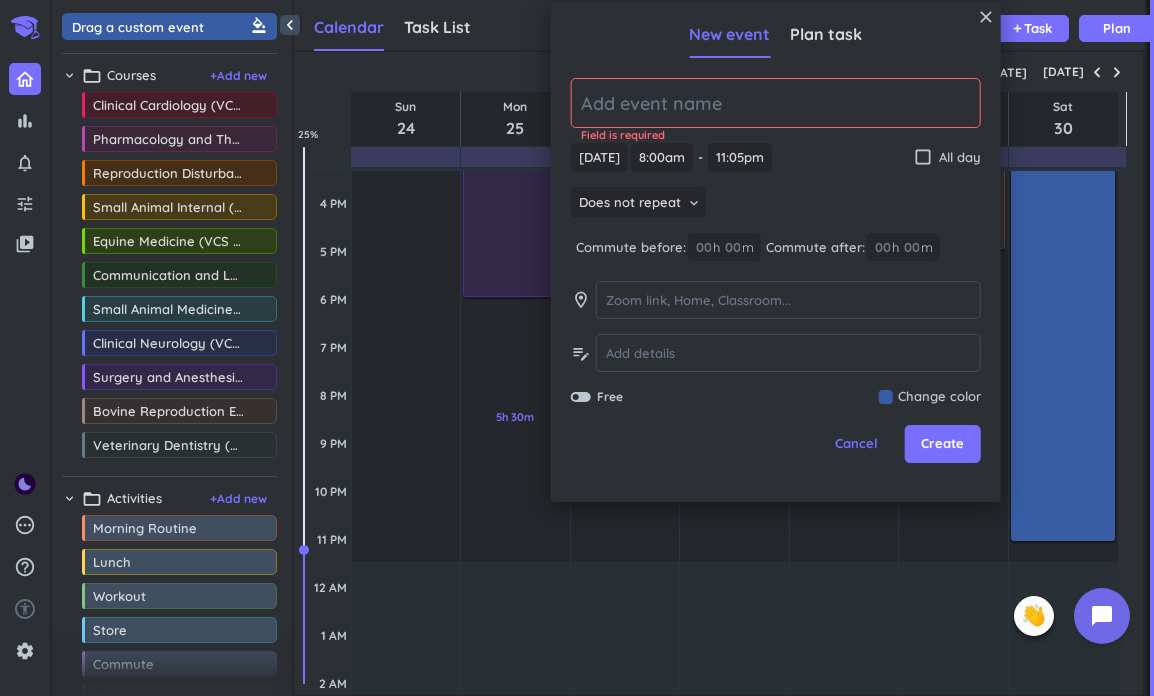 type on "11:05pm" 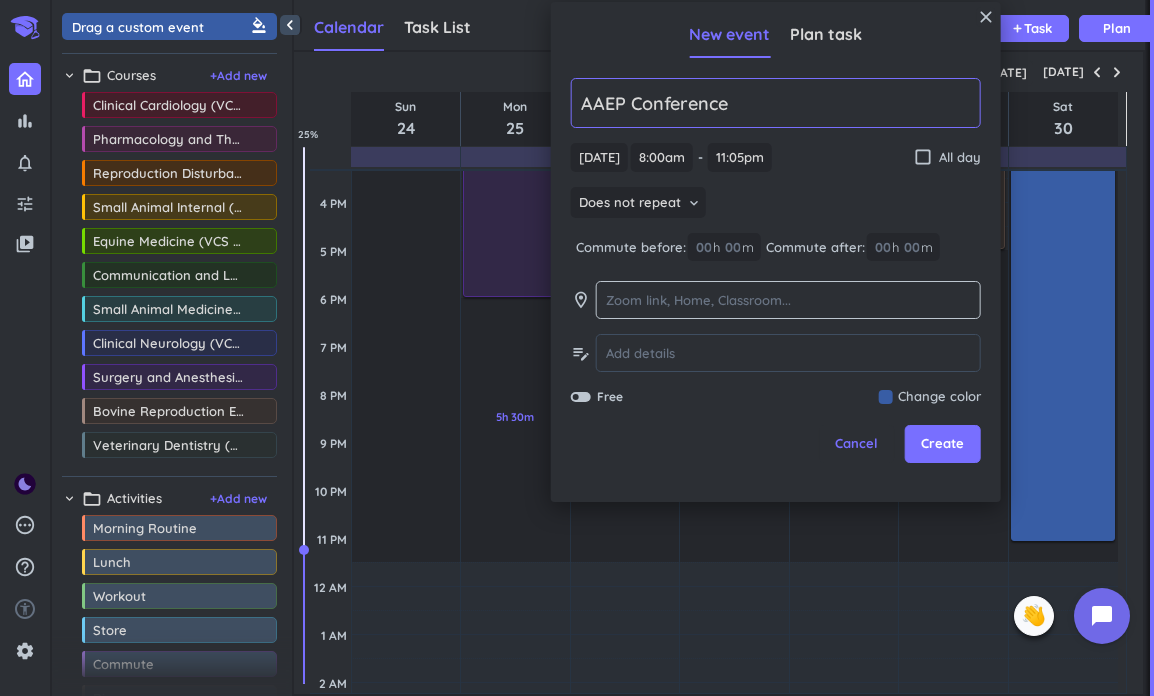 type on "AAEP Conference" 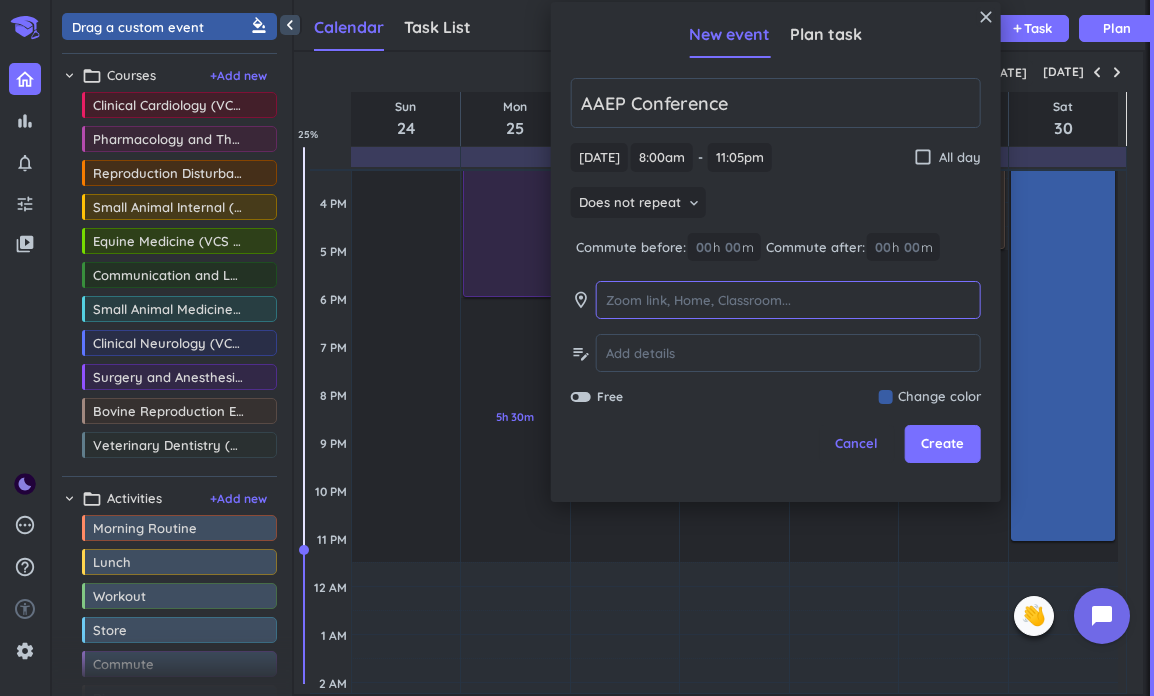click at bounding box center (788, 300) 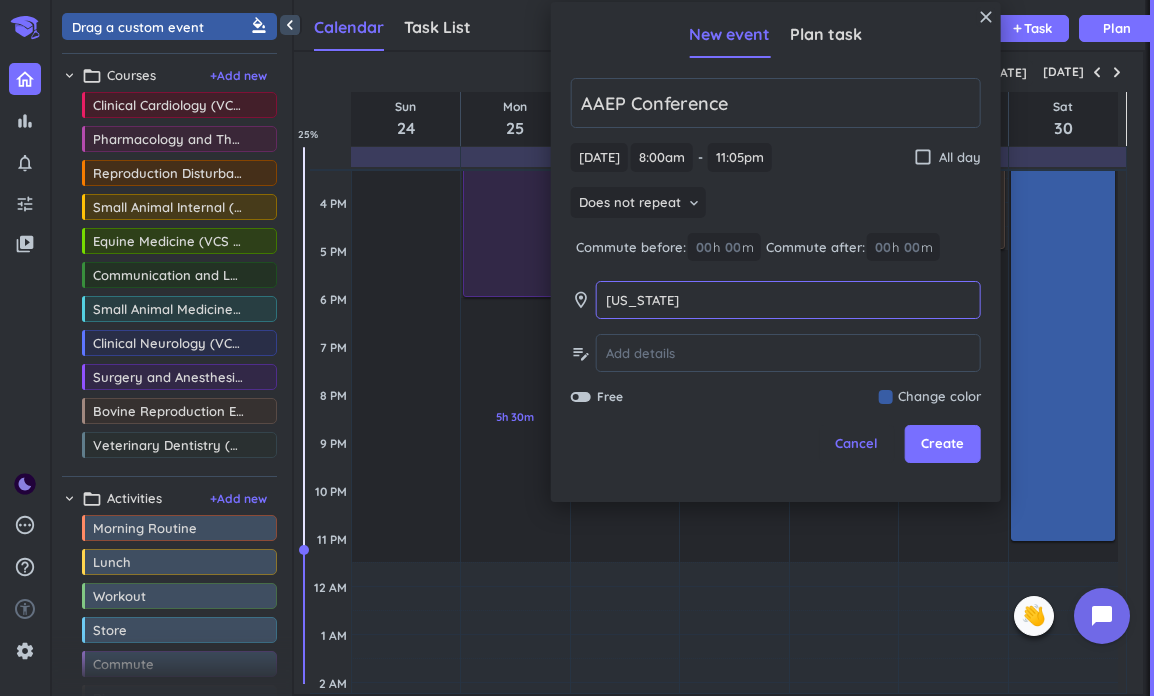 type on "[US_STATE]" 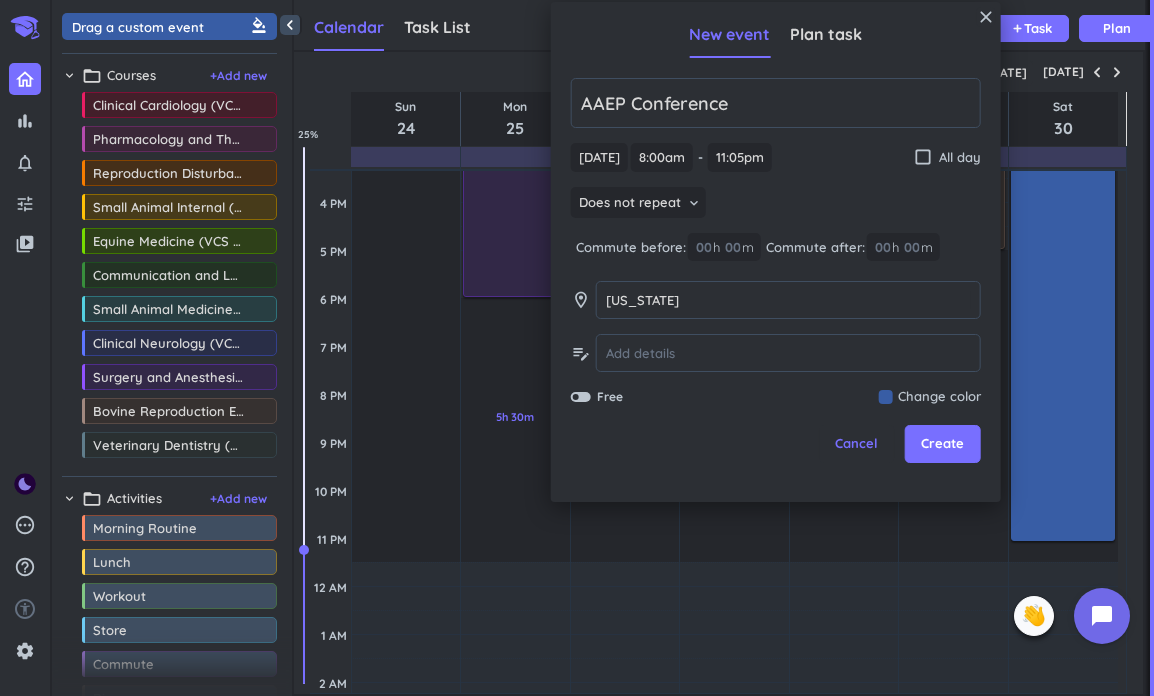 click at bounding box center [930, 397] 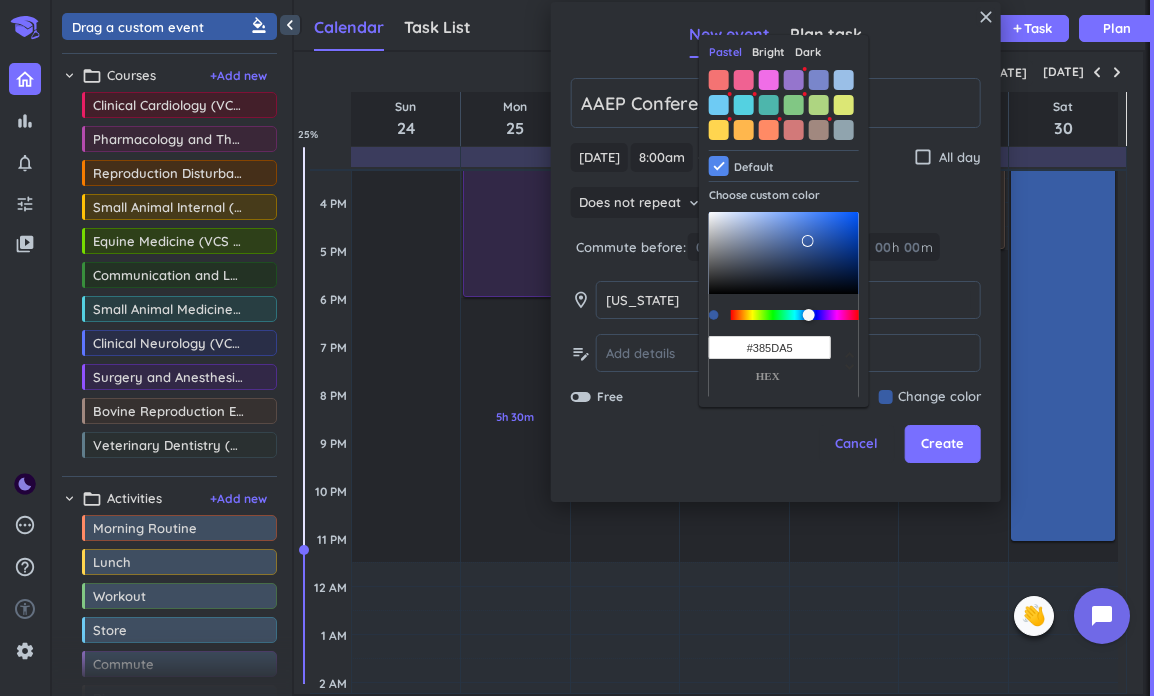 click on "Bright" at bounding box center (768, 52) 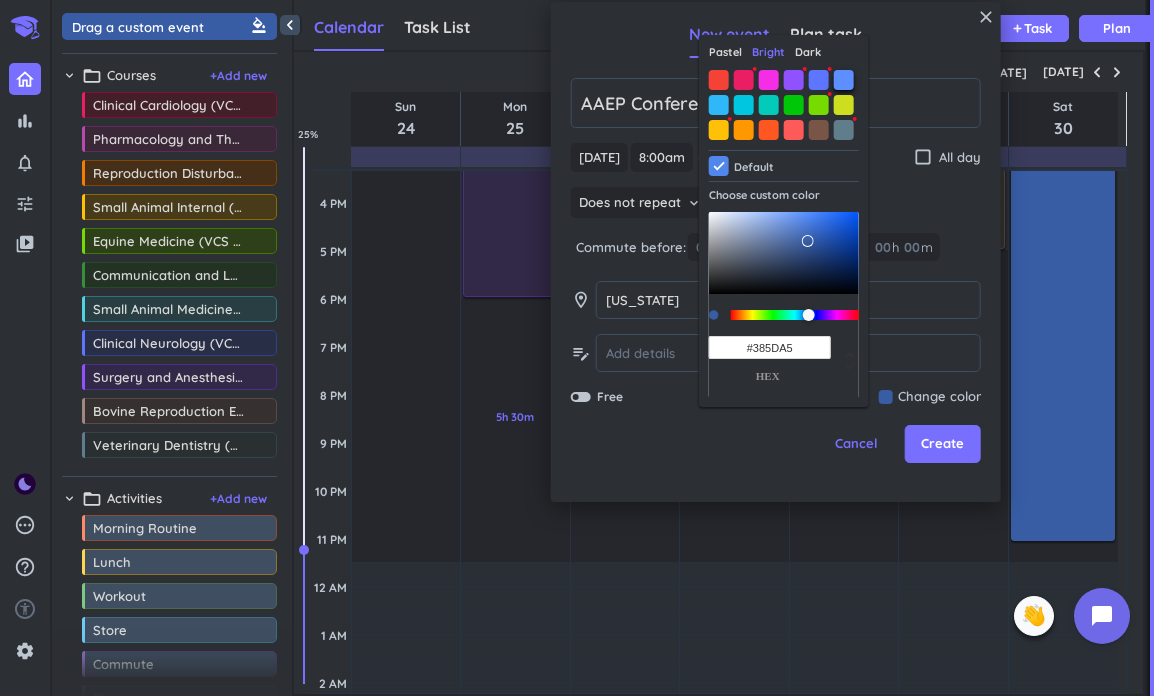 click at bounding box center [844, 80] 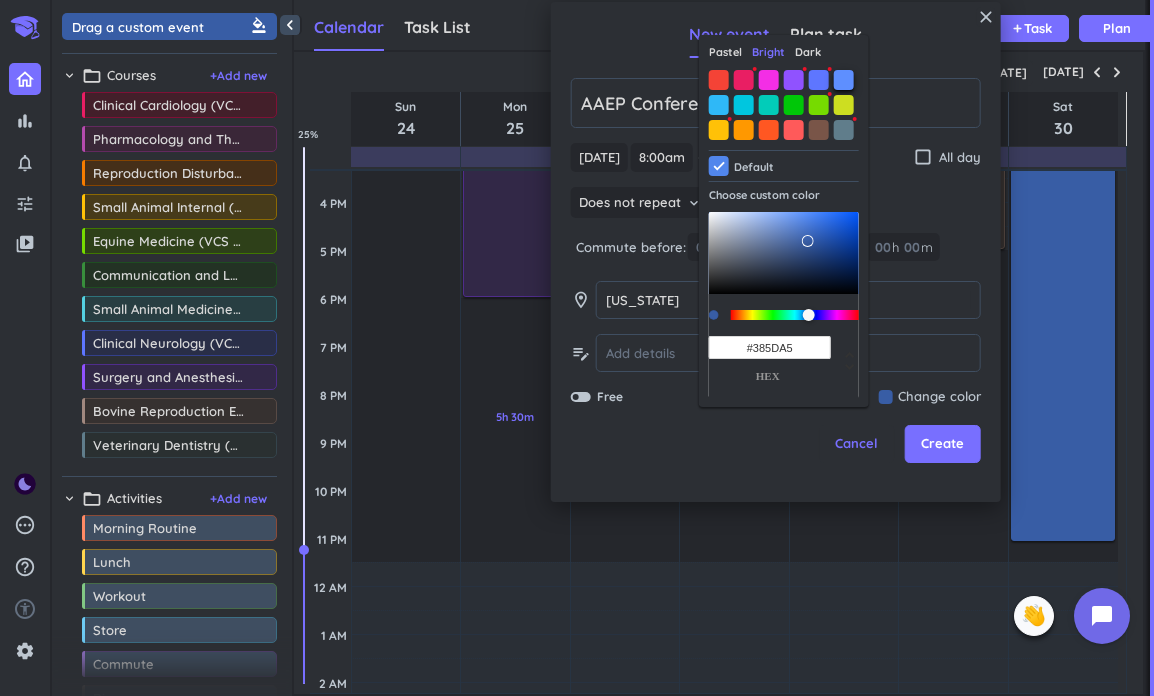 type on "#5E8FFF" 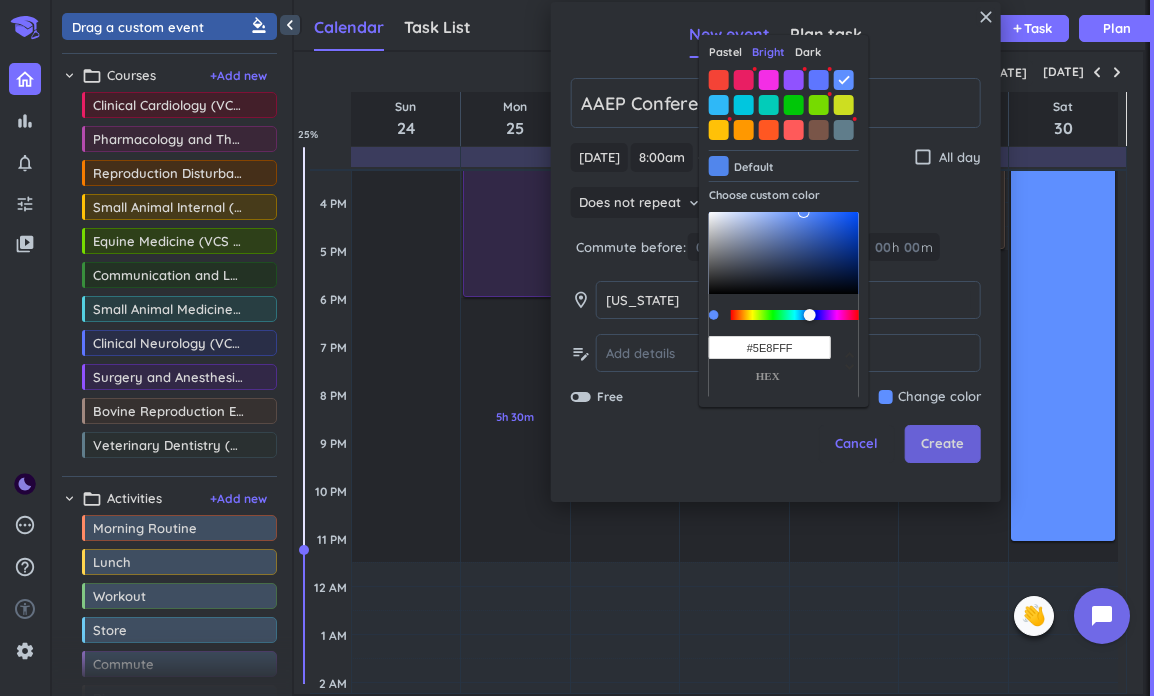 click on "Create" at bounding box center (943, 444) 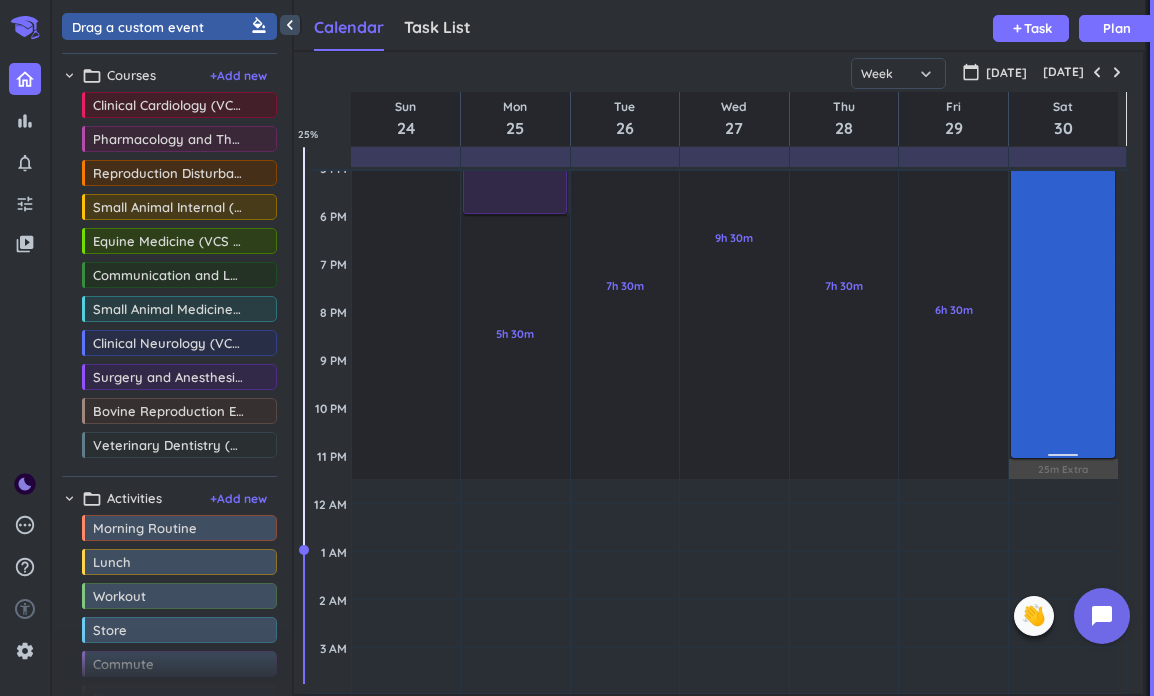 scroll, scrollTop: 629, scrollLeft: 0, axis: vertical 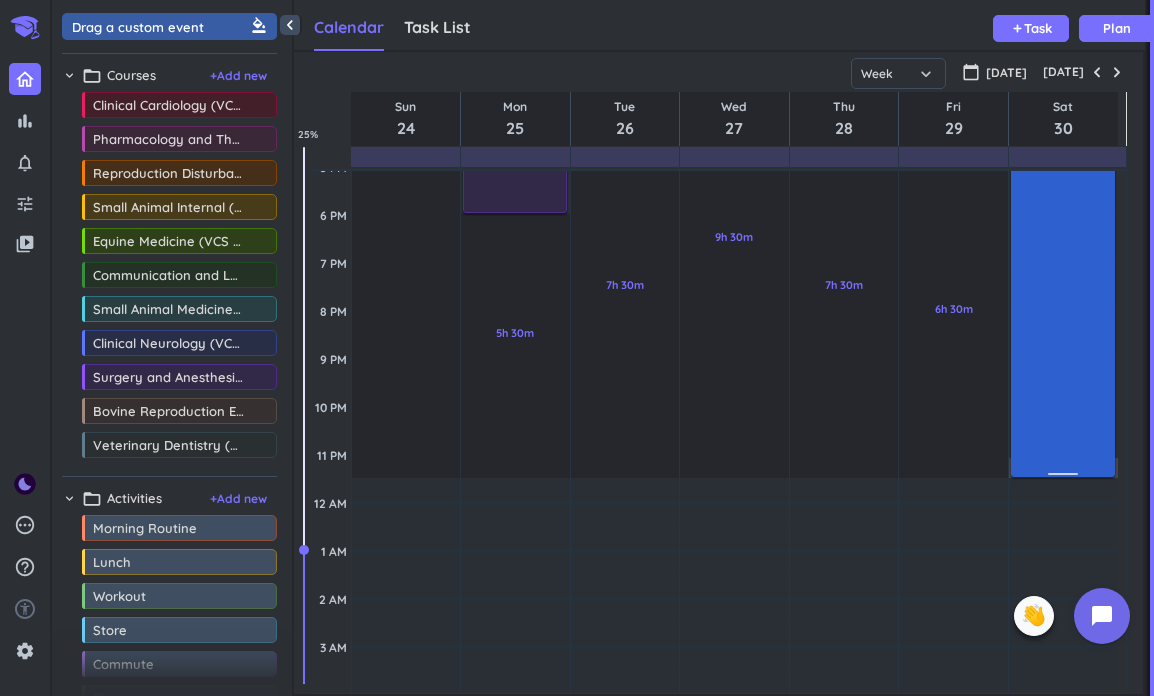drag, startPoint x: 1058, startPoint y: 455, endPoint x: 1067, endPoint y: 477, distance: 23.769728 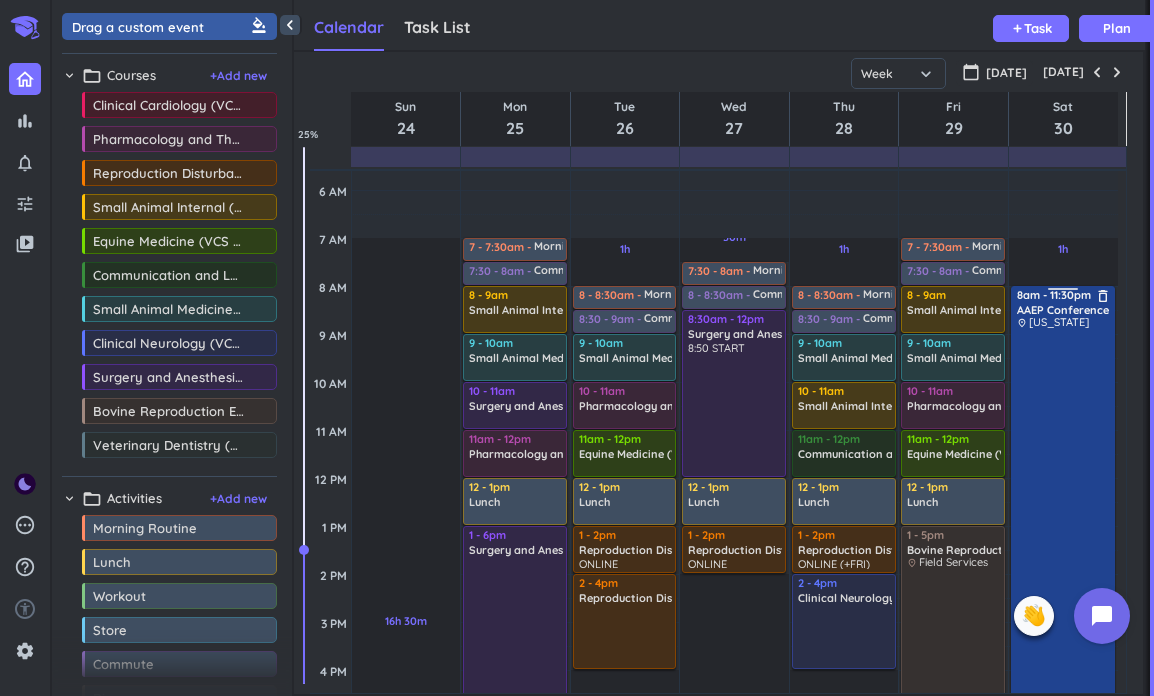 scroll, scrollTop: 0, scrollLeft: 0, axis: both 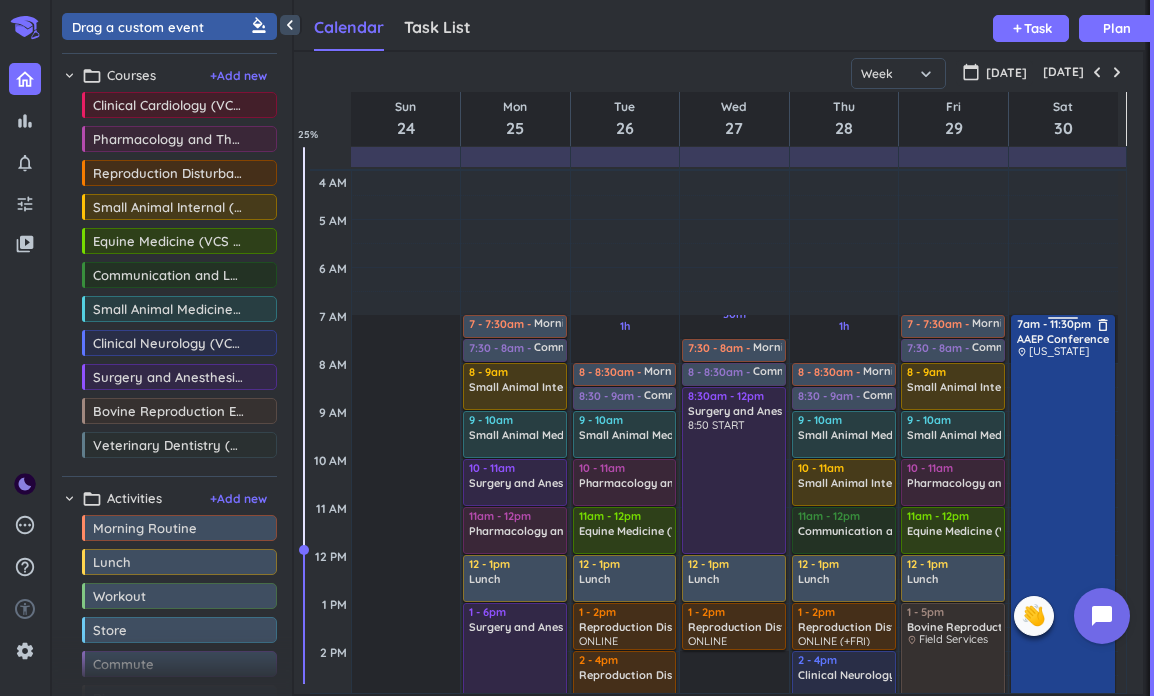 drag, startPoint x: 1062, startPoint y: 365, endPoint x: 1072, endPoint y: 316, distance: 50.01 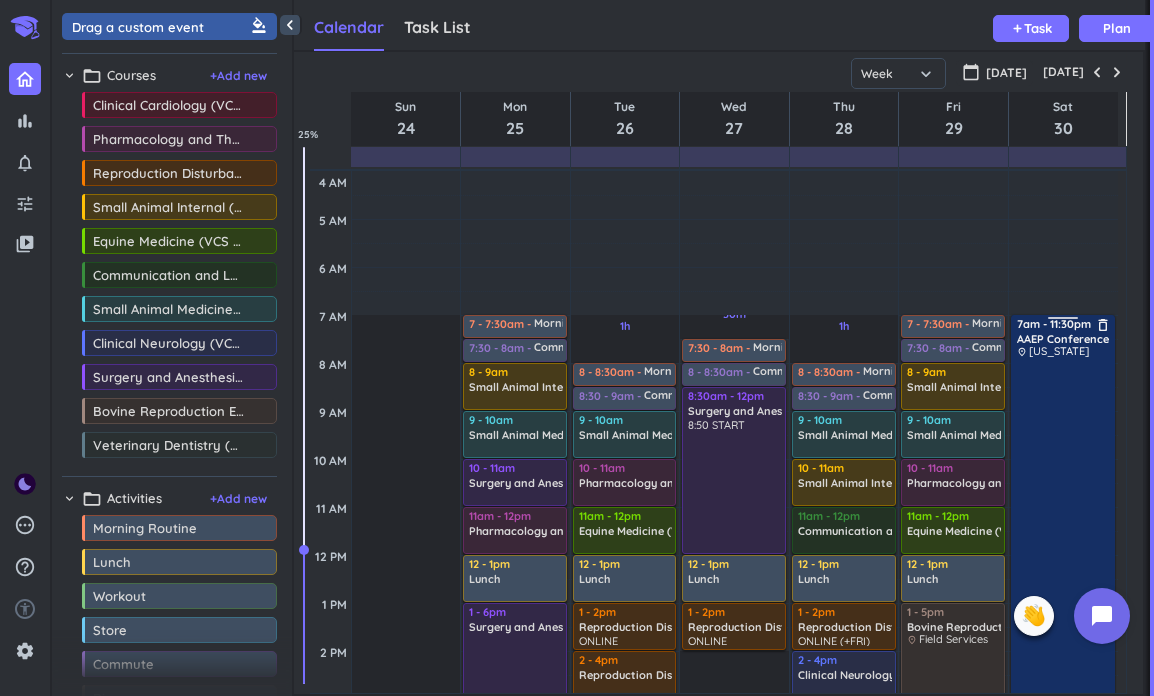 click at bounding box center (1064, 730) 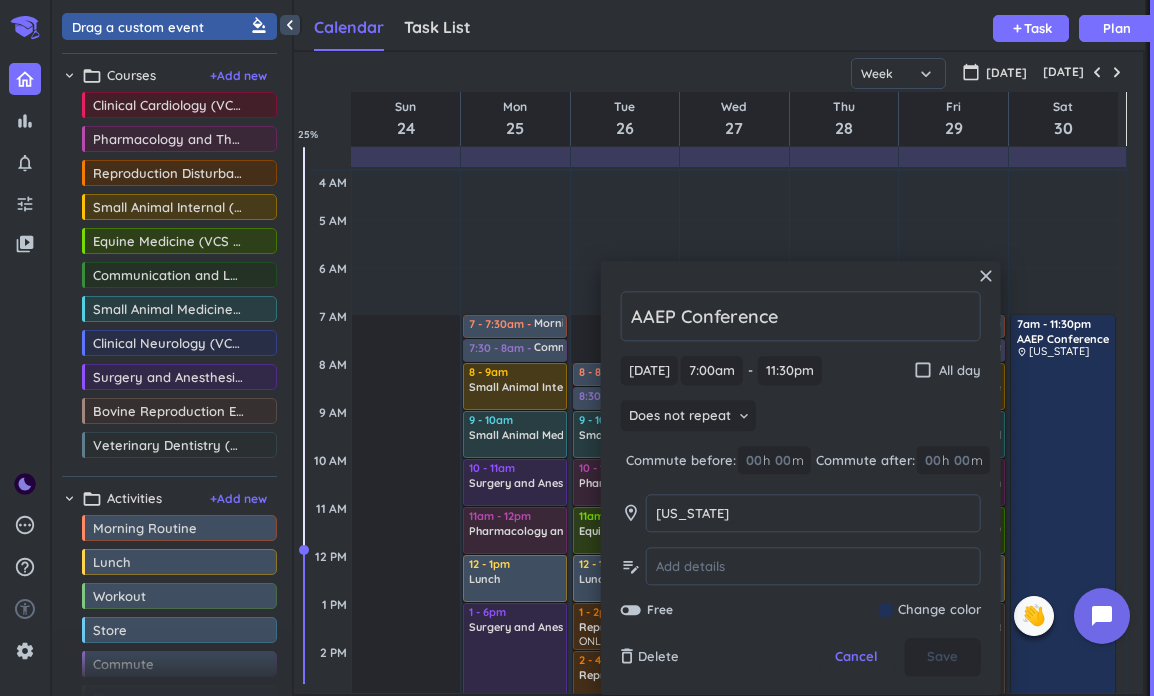 click at bounding box center (930, 611) 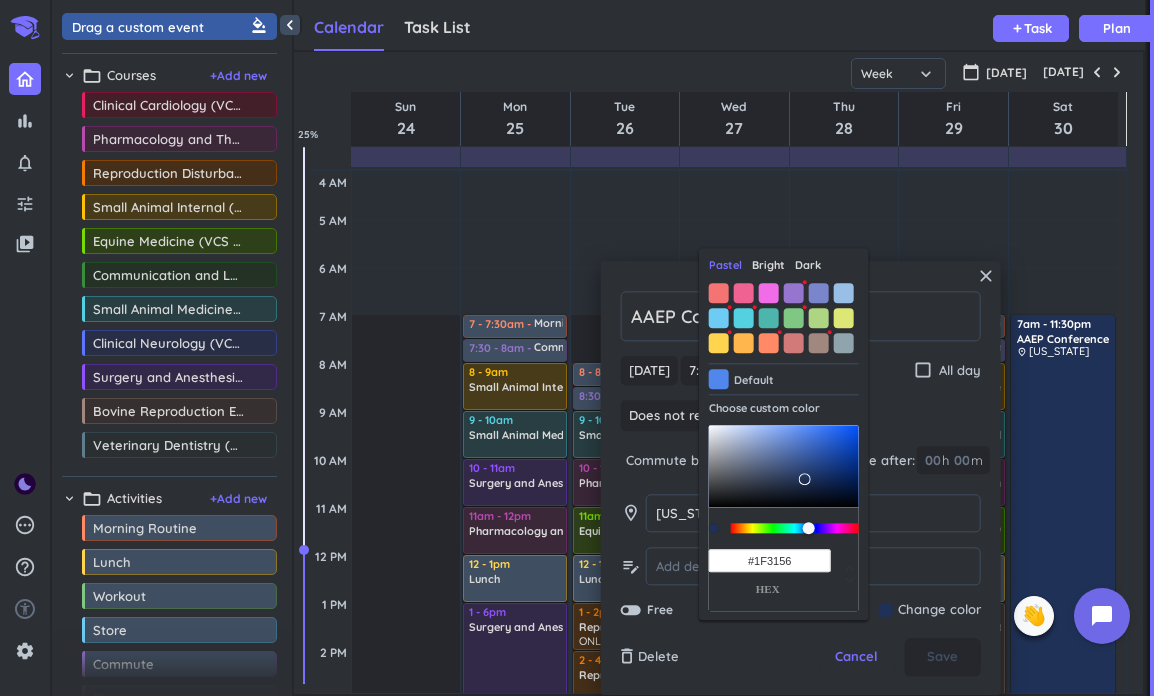 click on "Bright" at bounding box center (768, 266) 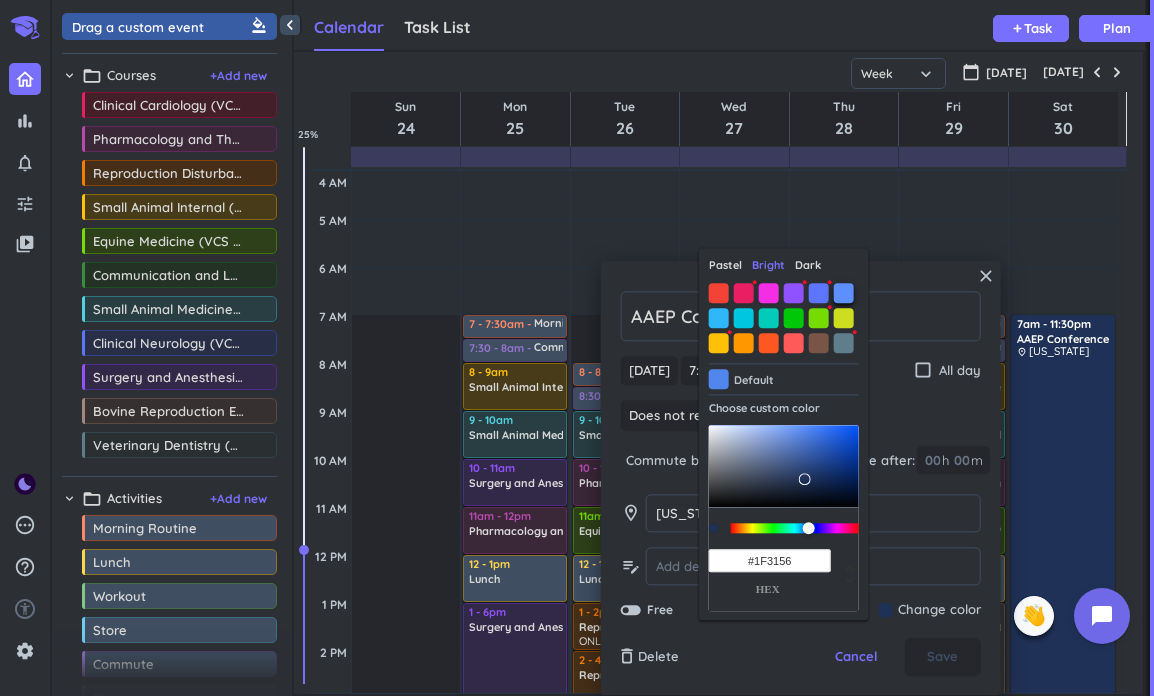 click at bounding box center (844, 293) 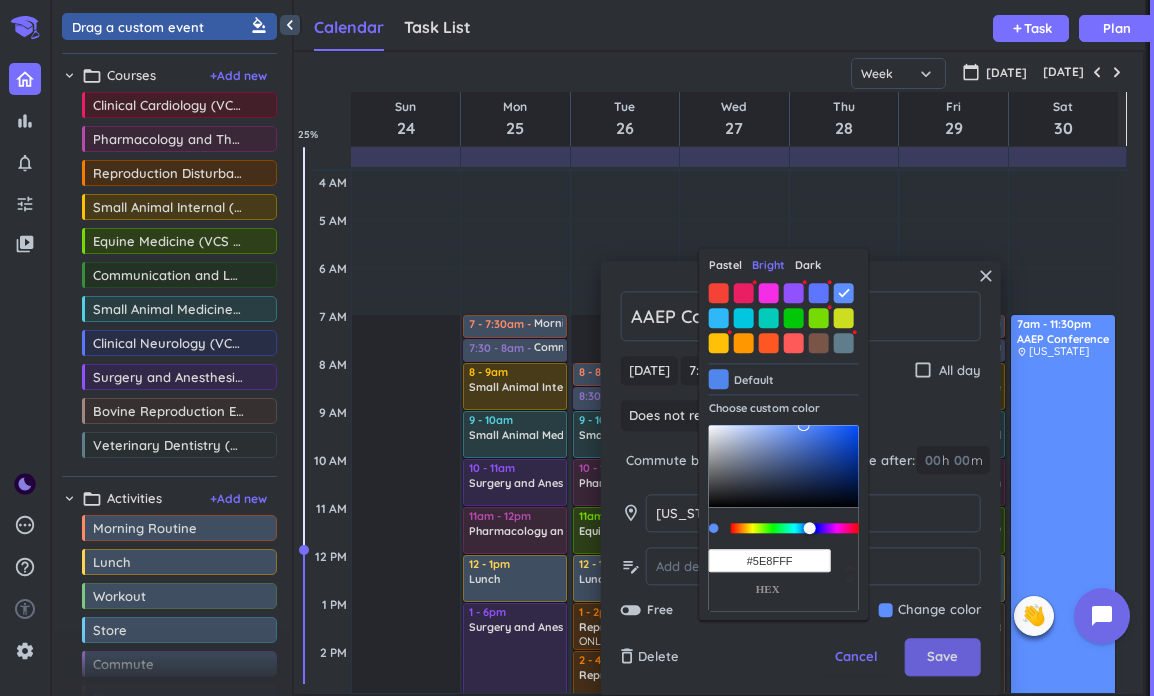 click on "Save" at bounding box center (942, 658) 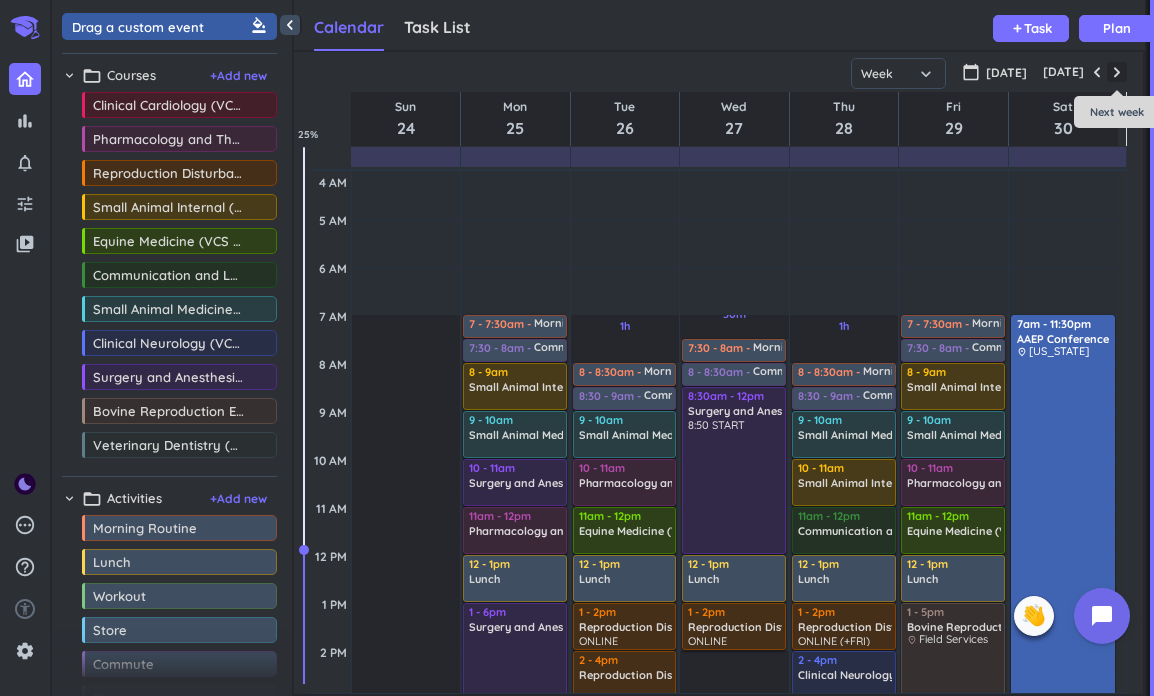 click at bounding box center [1117, 72] 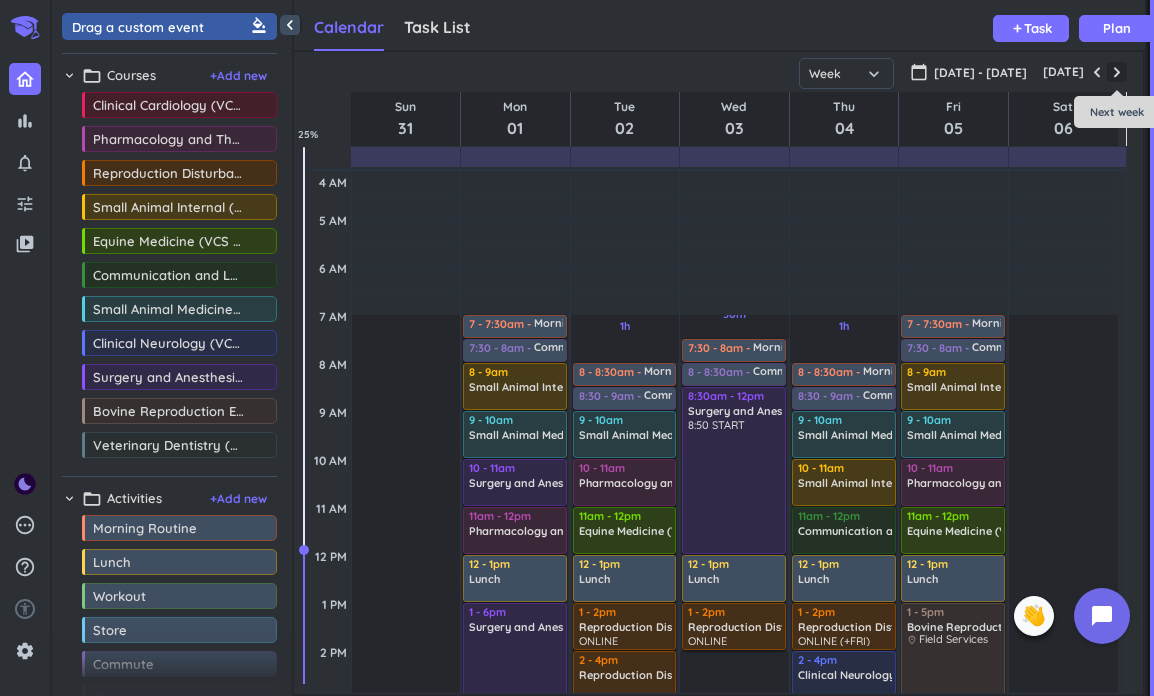scroll, scrollTop: 98, scrollLeft: 0, axis: vertical 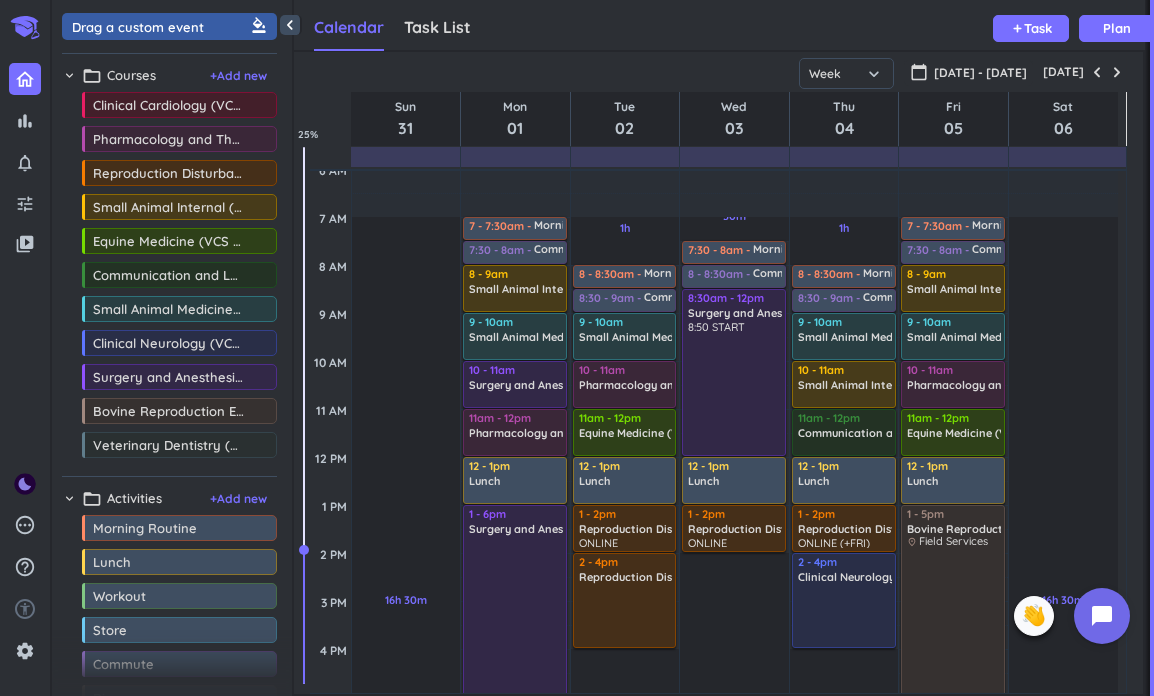 click on "Drag a custom event format_color_fill chevron_right folder_open Courses   +  Add new drag_indicator Clinical Cardiology (VCS 402) more_horiz drag_indicator Pharmacology and Therapeutics (BMS 443) more_horiz drag_indicator Reproduction Disturbances (VDPAM 450) more_horiz drag_indicator Small Animal Internal (VCS 436) more_horiz drag_indicator Equine Medicine (VCS 445) more_horiz drag_indicator Communication and Leadership (VCS 314) more_horiz drag_indicator Small Animal Medicine (VCS 445) more_horiz drag_indicator Clinical Neurology (VCS 346) more_horiz drag_indicator Surgery and Anesthesia (VCS 449) more_horiz drag_indicator Bovine Reproduction Evaluation (VDPAM 416) more_horiz drag_indicator Veterinary Dentistry (VCS 480) more_horiz chevron_right folder_open Activities   +  Add new drag_indicator Morning Routine more_horiz drag_indicator Lunch more_horiz drag_indicator Workout more_horiz drag_indicator Store more_horiz drag_indicator Commute more_horiz drag_indicator Dinner more_horiz link add_circle" at bounding box center (169, 405) 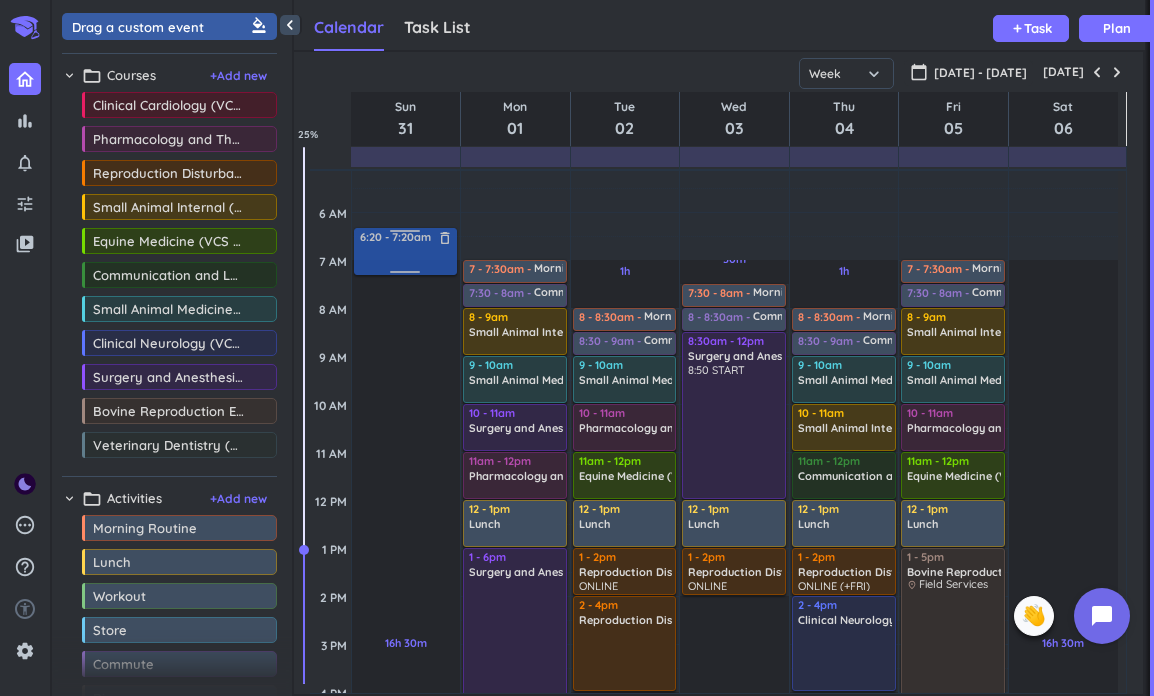 scroll, scrollTop: 48, scrollLeft: 0, axis: vertical 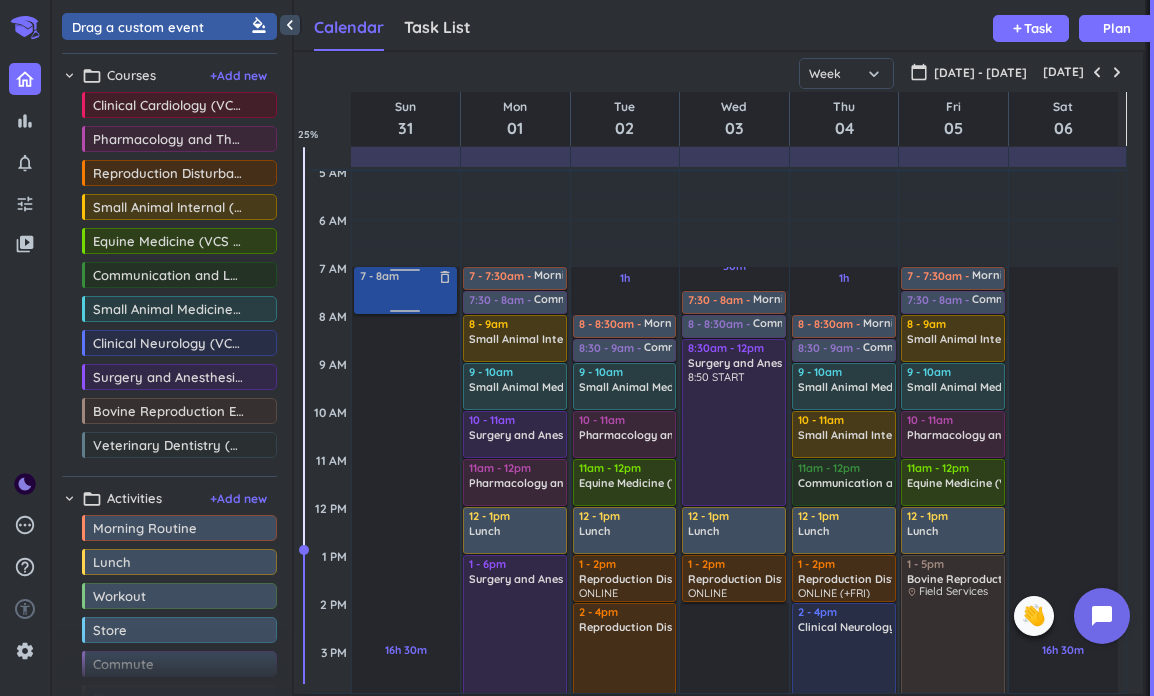 drag, startPoint x: 205, startPoint y: 36, endPoint x: 372, endPoint y: 269, distance: 286.66705 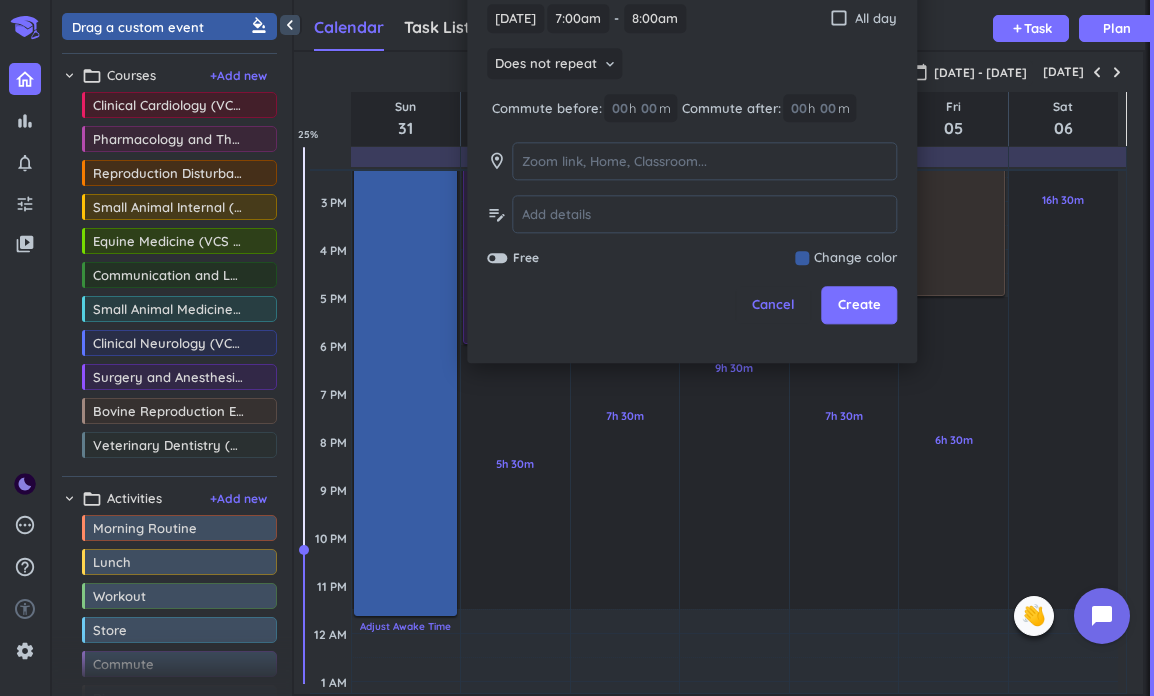 scroll, scrollTop: 499, scrollLeft: 0, axis: vertical 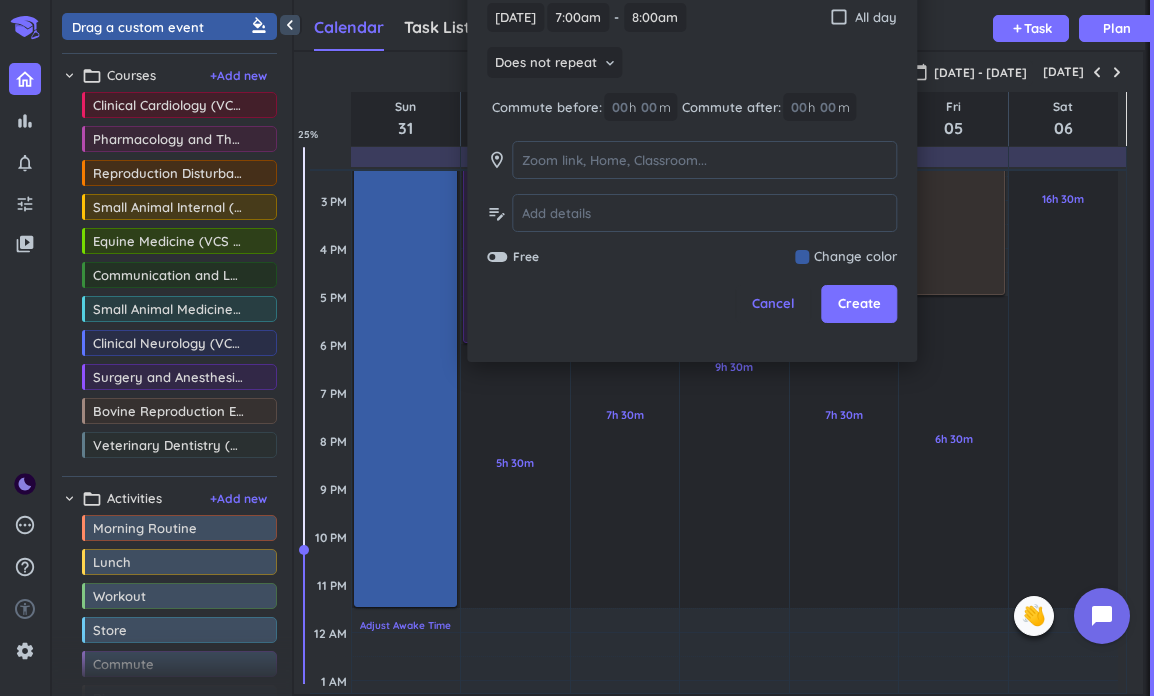 drag, startPoint x: 398, startPoint y: 317, endPoint x: 428, endPoint y: 610, distance: 294.53183 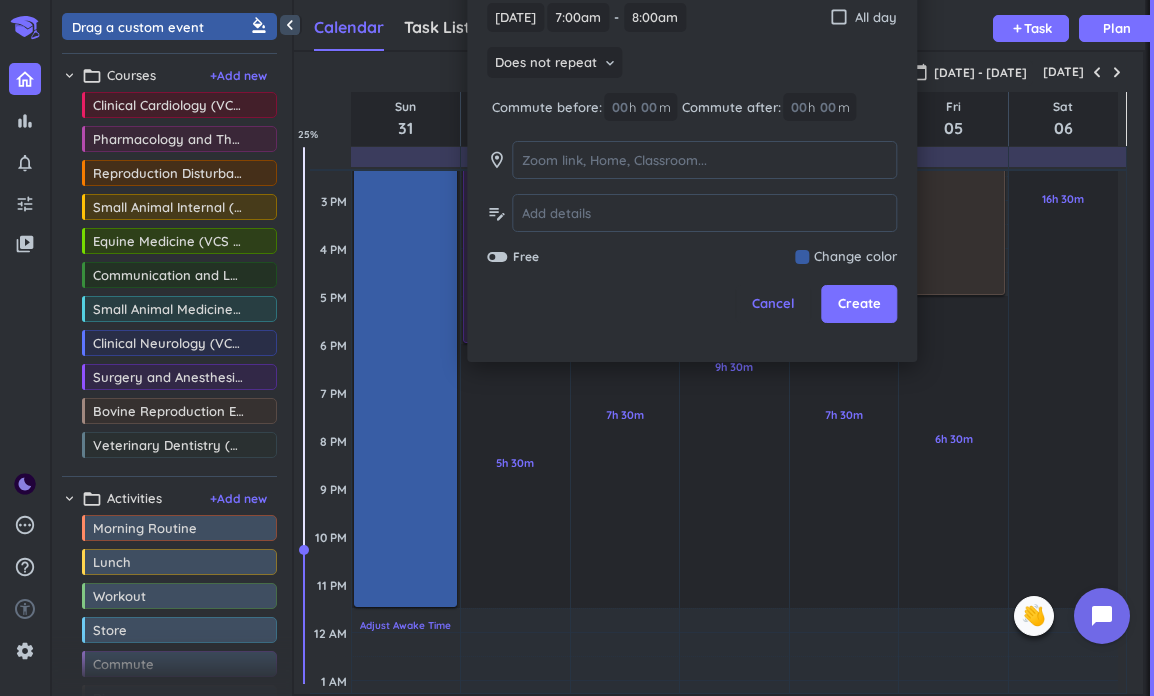 click on "16h 30m Past due Plan Adjust Awake Time Adjust Awake Time 7 - 8am delete_outline 7am - 11:30pm delete_outline" at bounding box center (406, 248) 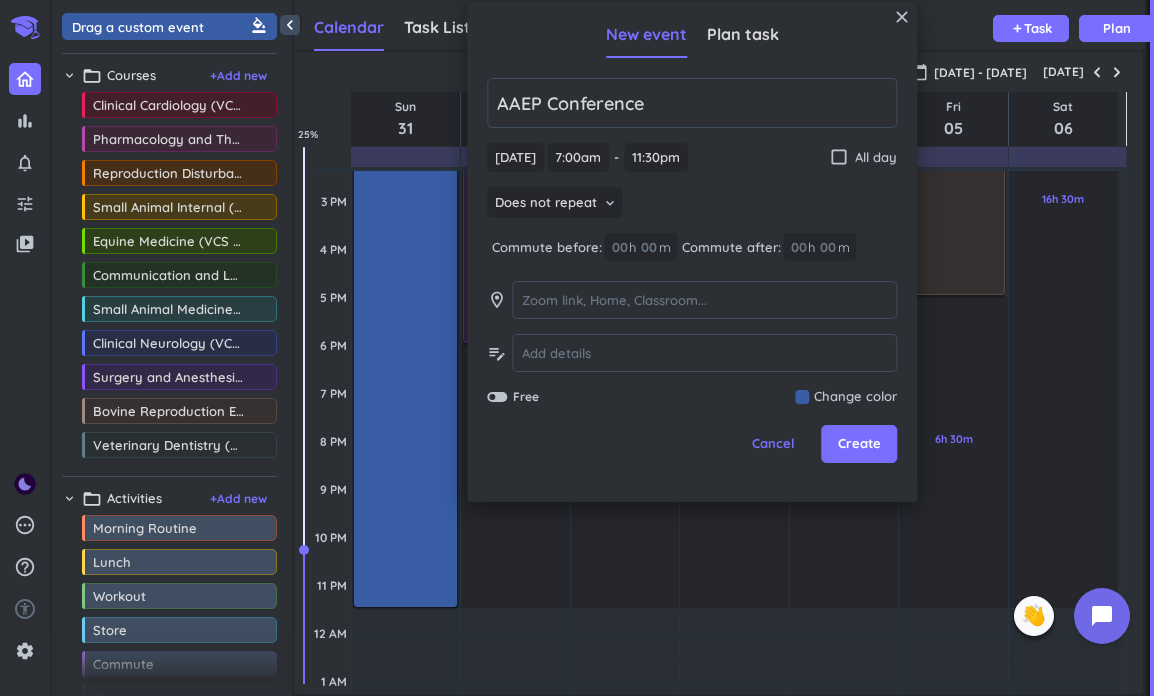 type on "AAEP Conference" 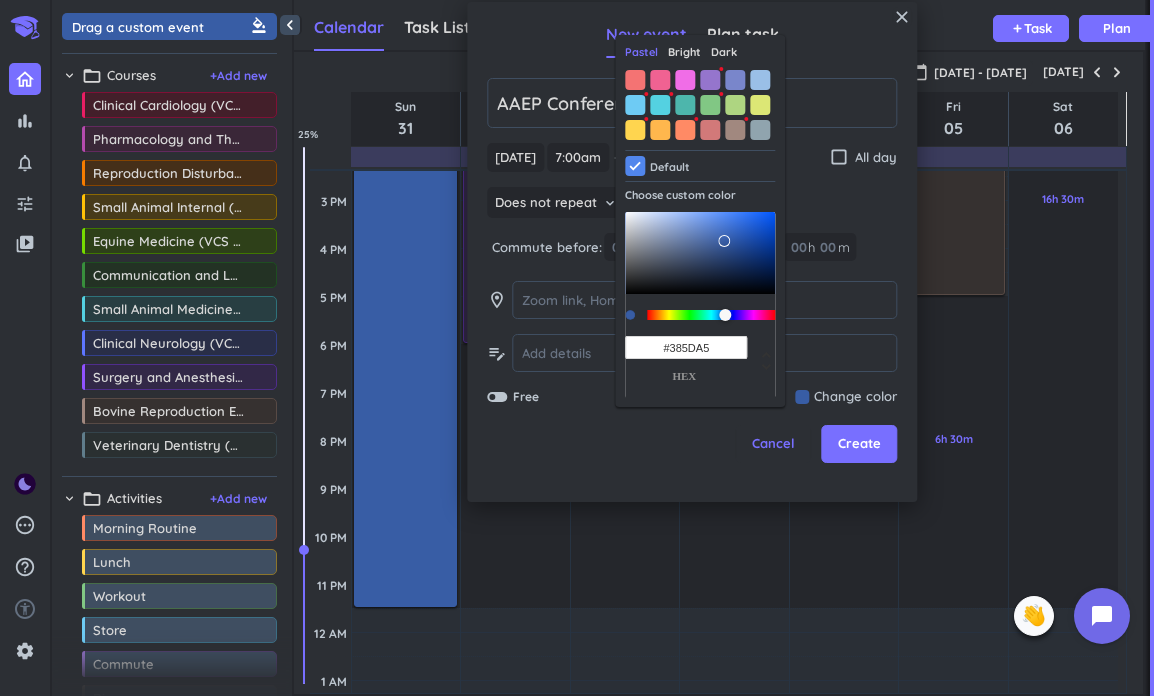 click on "Bright" at bounding box center [684, 52] 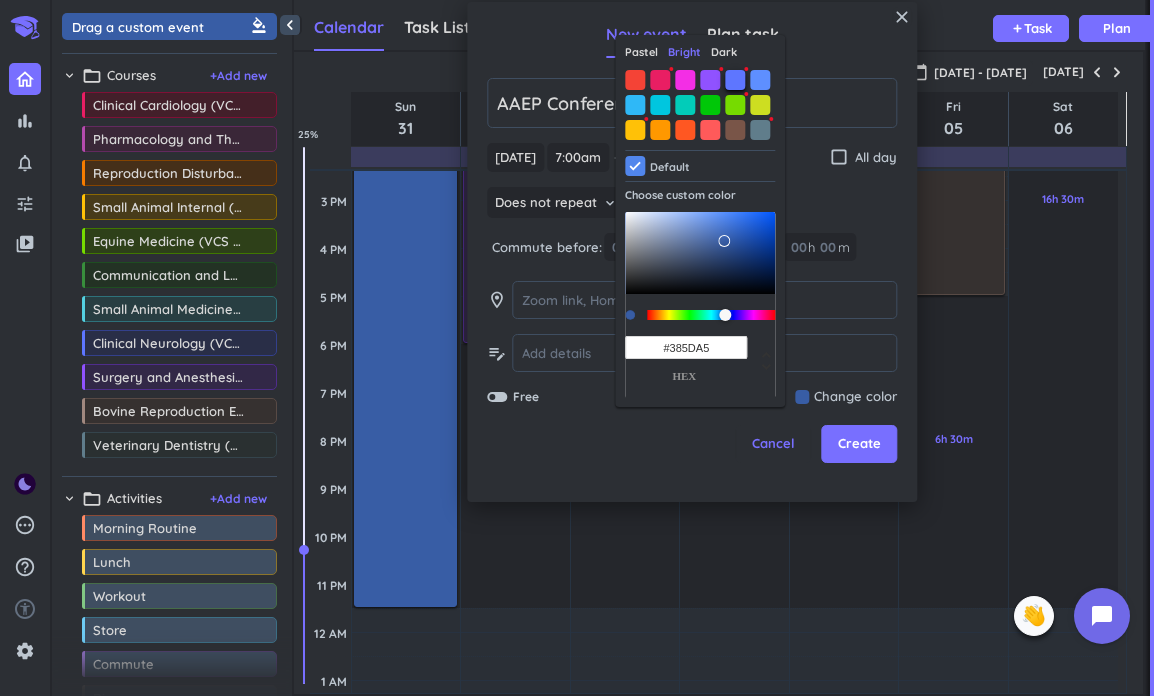click at bounding box center [735, 80] 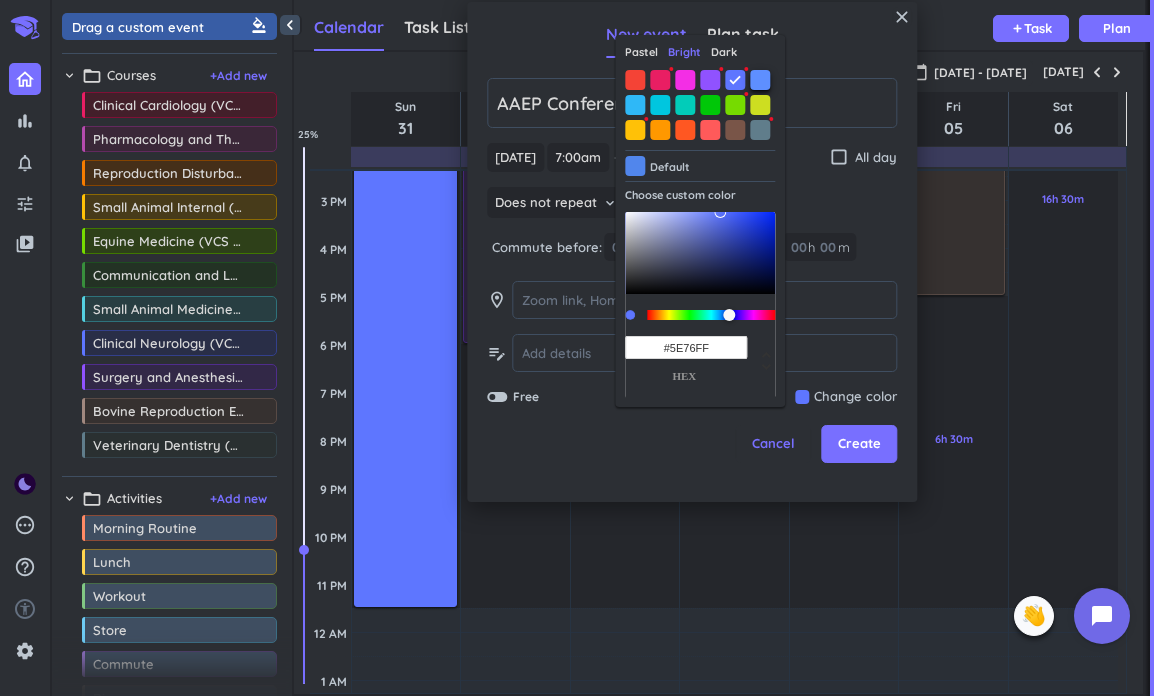 click at bounding box center [760, 80] 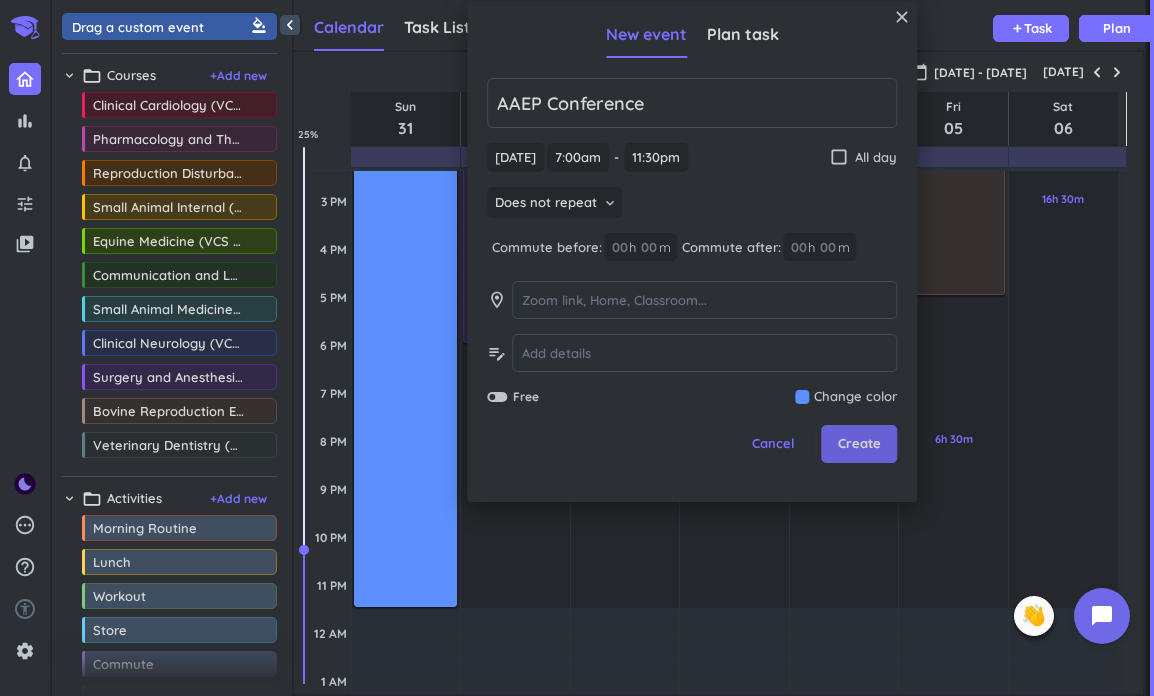click on "Create" at bounding box center [859, 444] 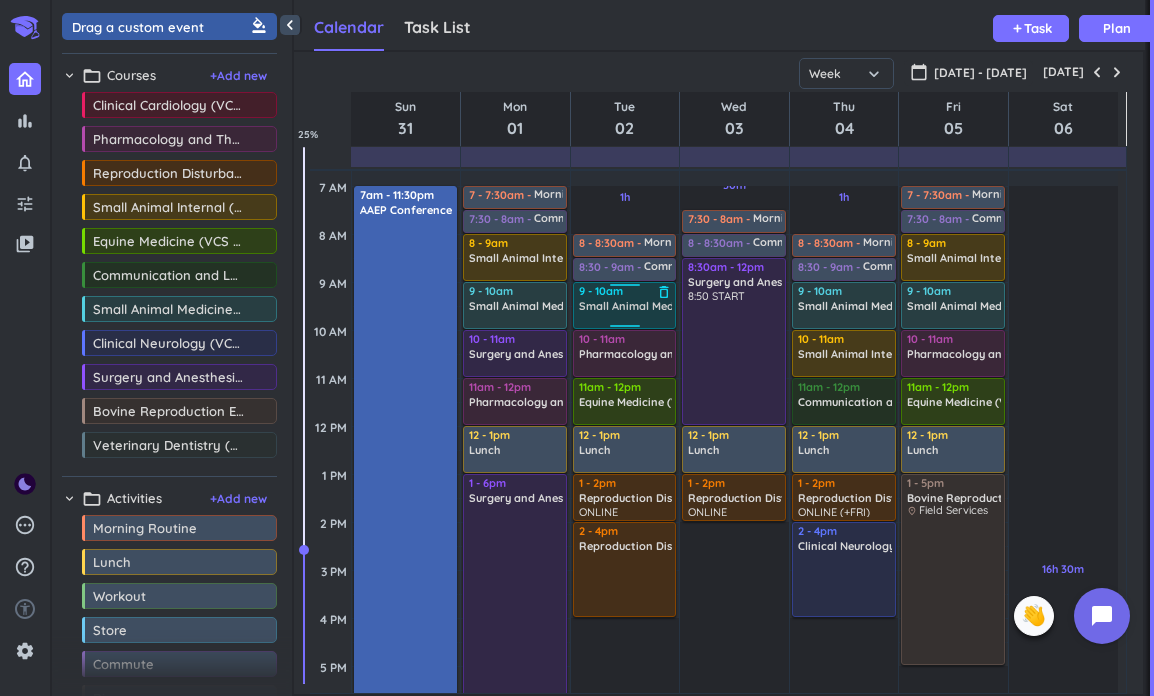 scroll, scrollTop: 100, scrollLeft: 0, axis: vertical 